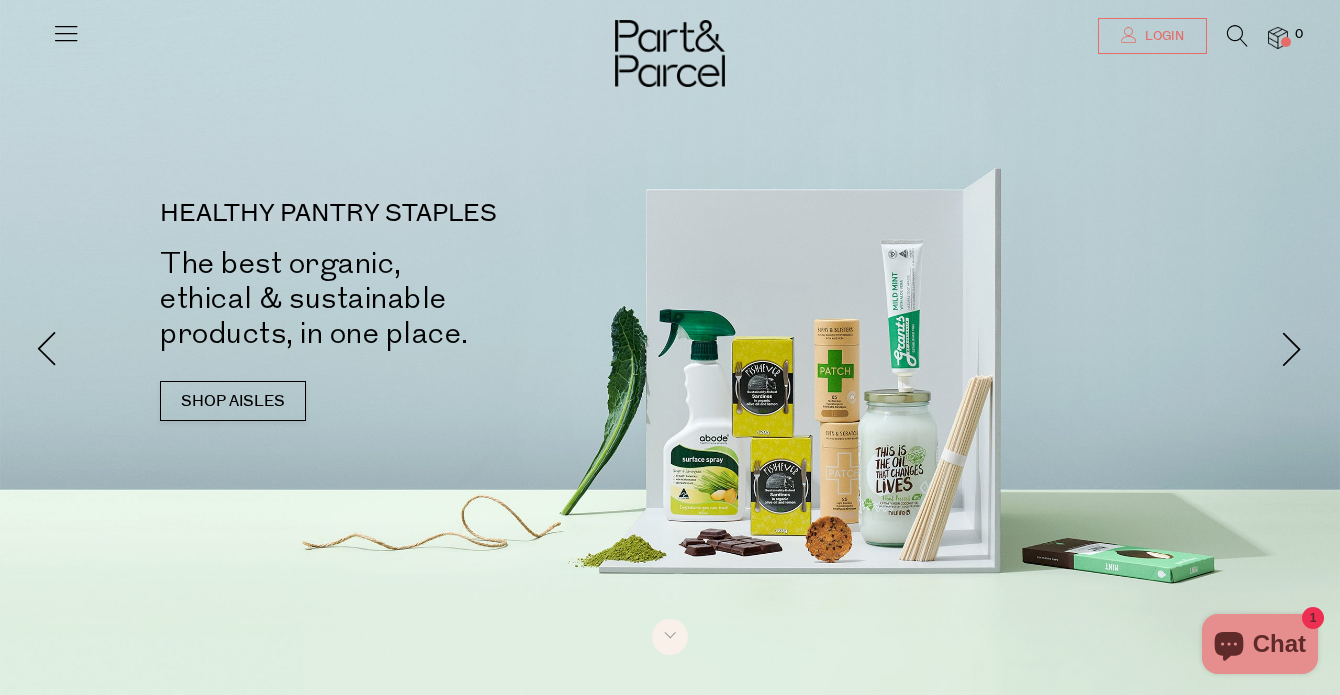 scroll, scrollTop: 0, scrollLeft: 0, axis: both 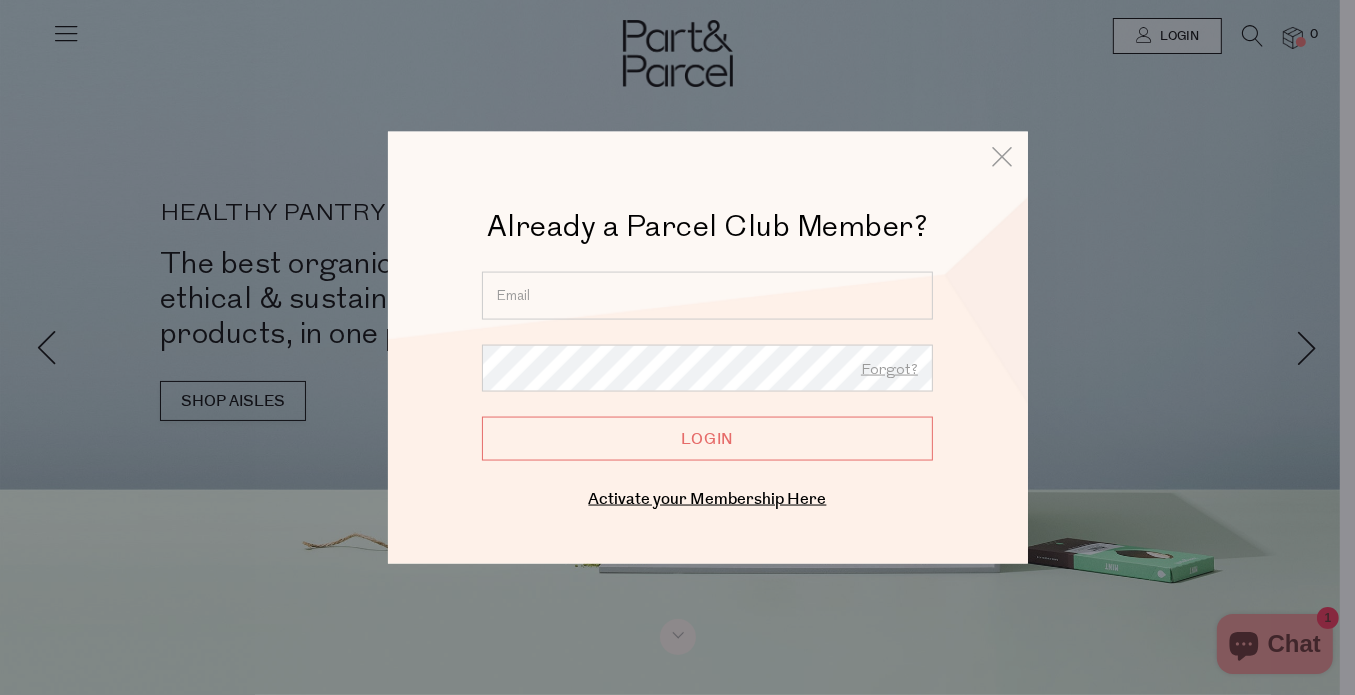 click at bounding box center (707, 295) 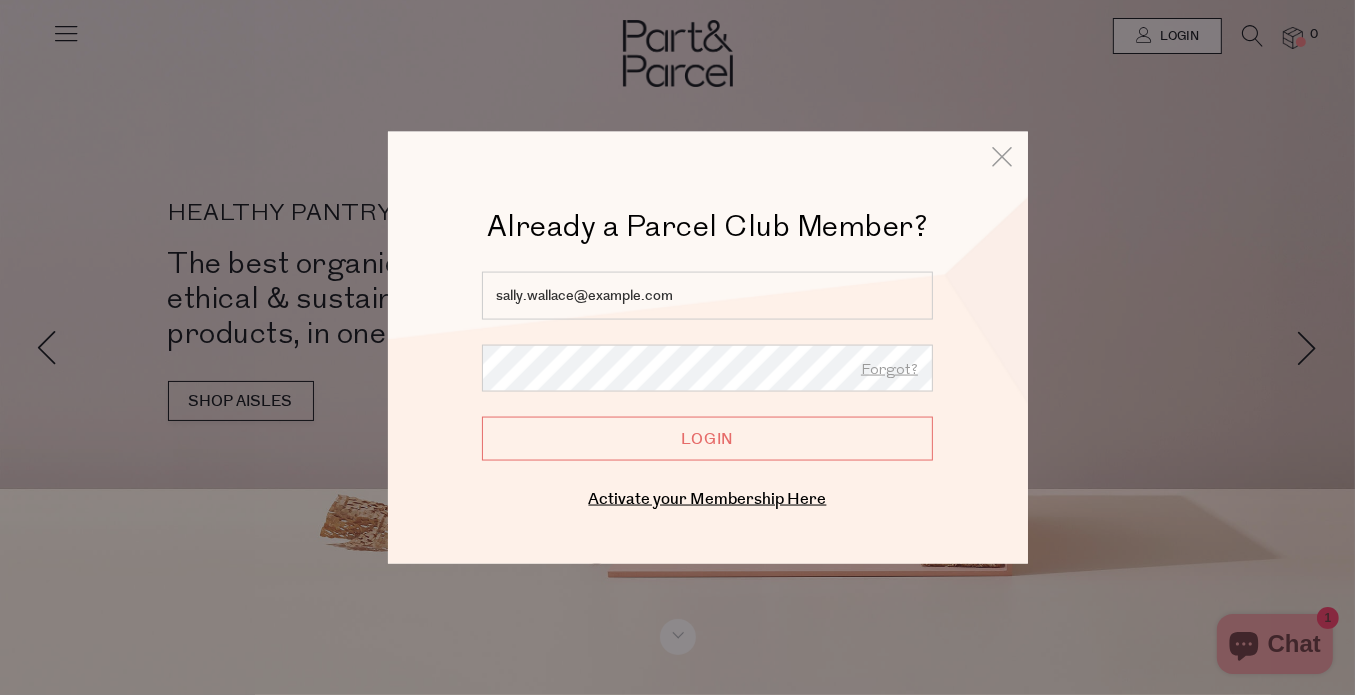 click on "Login" at bounding box center (707, 439) 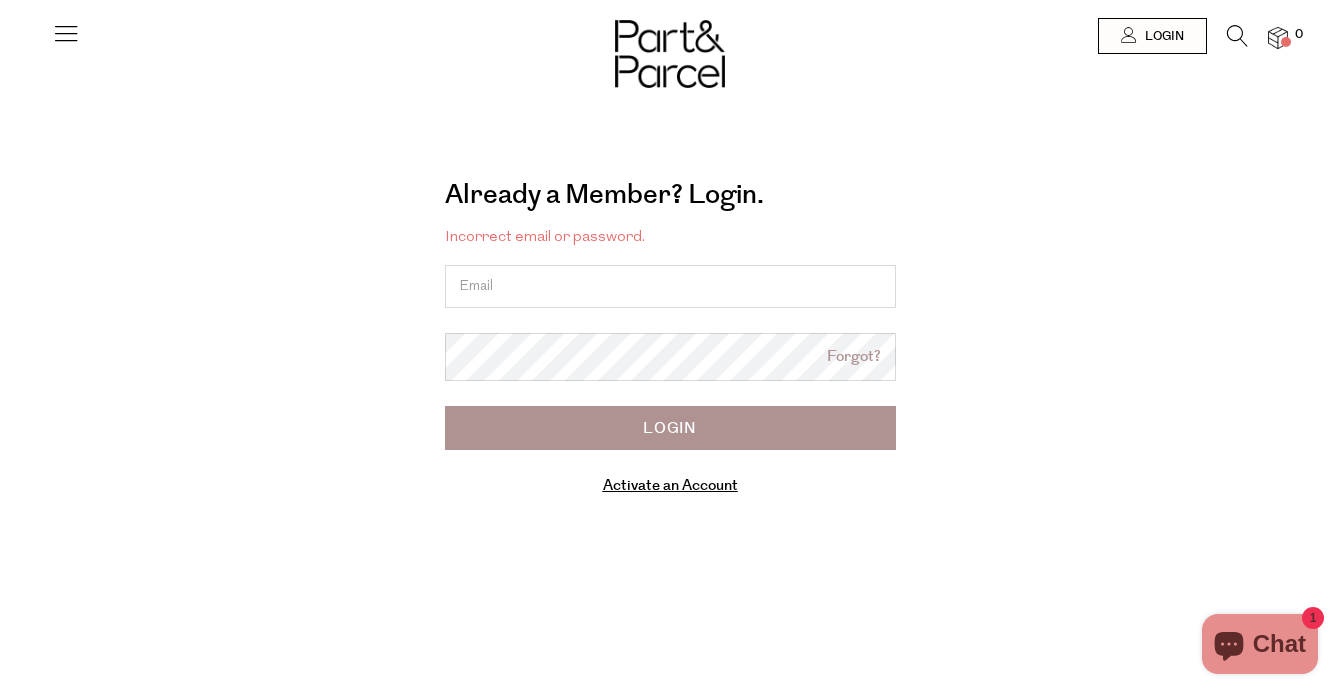 scroll, scrollTop: 0, scrollLeft: 0, axis: both 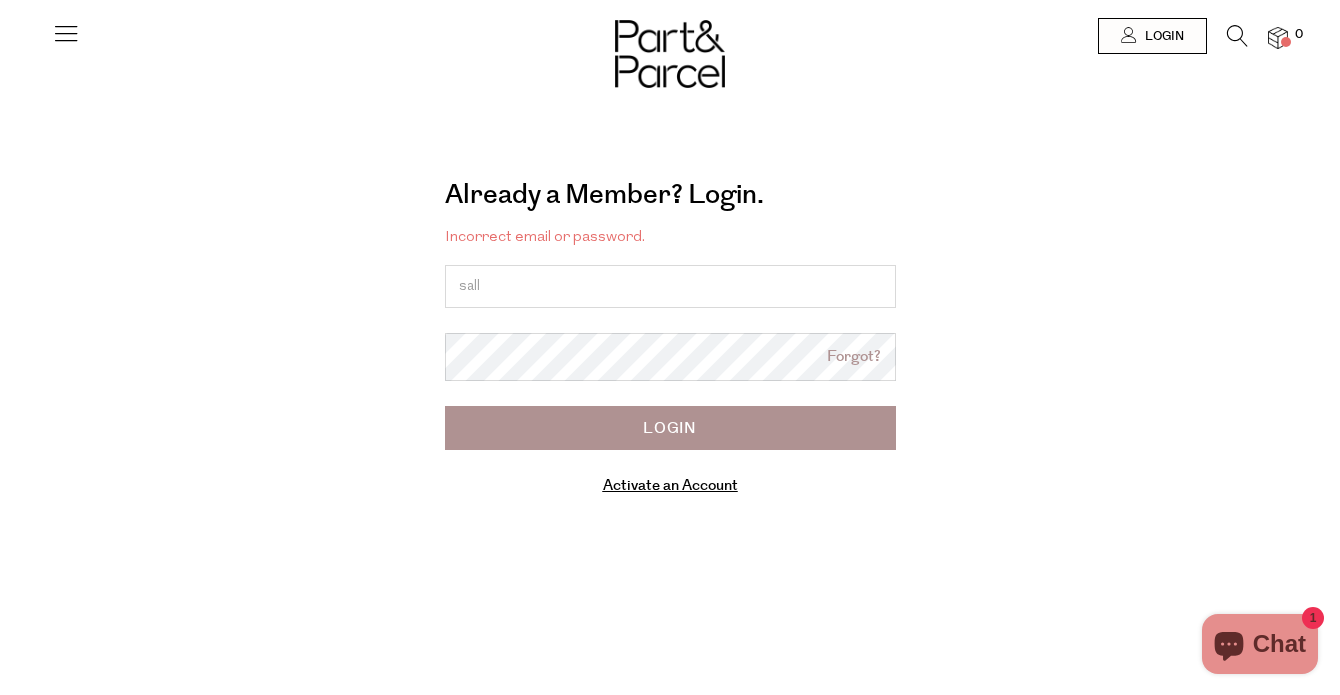 type on "sally.wallace@hotmail.com" 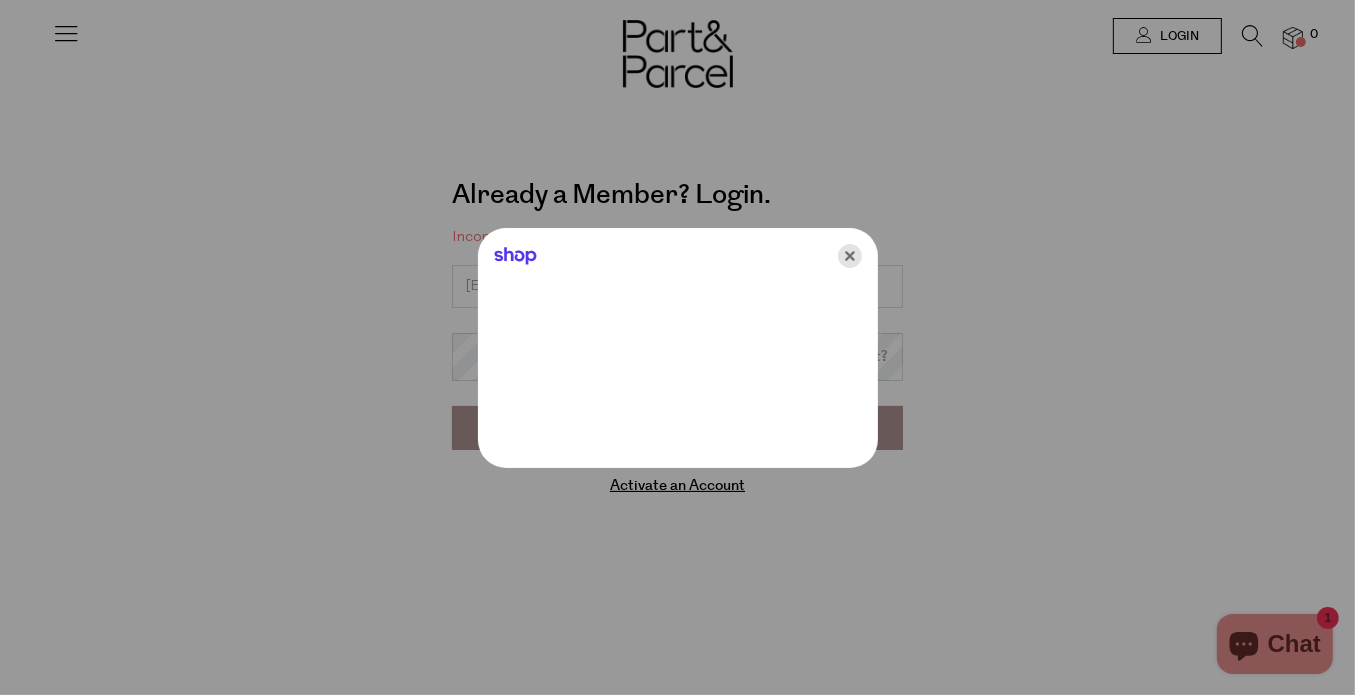 click 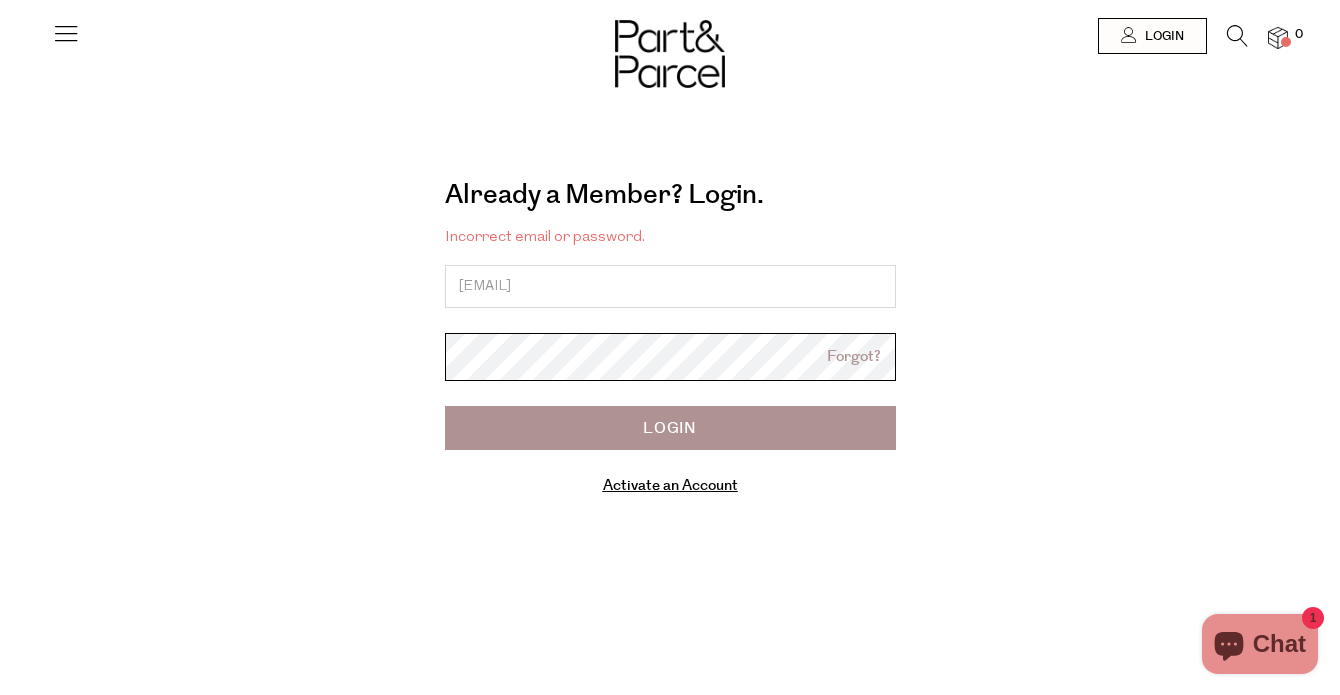 click on "Login" at bounding box center [670, 428] 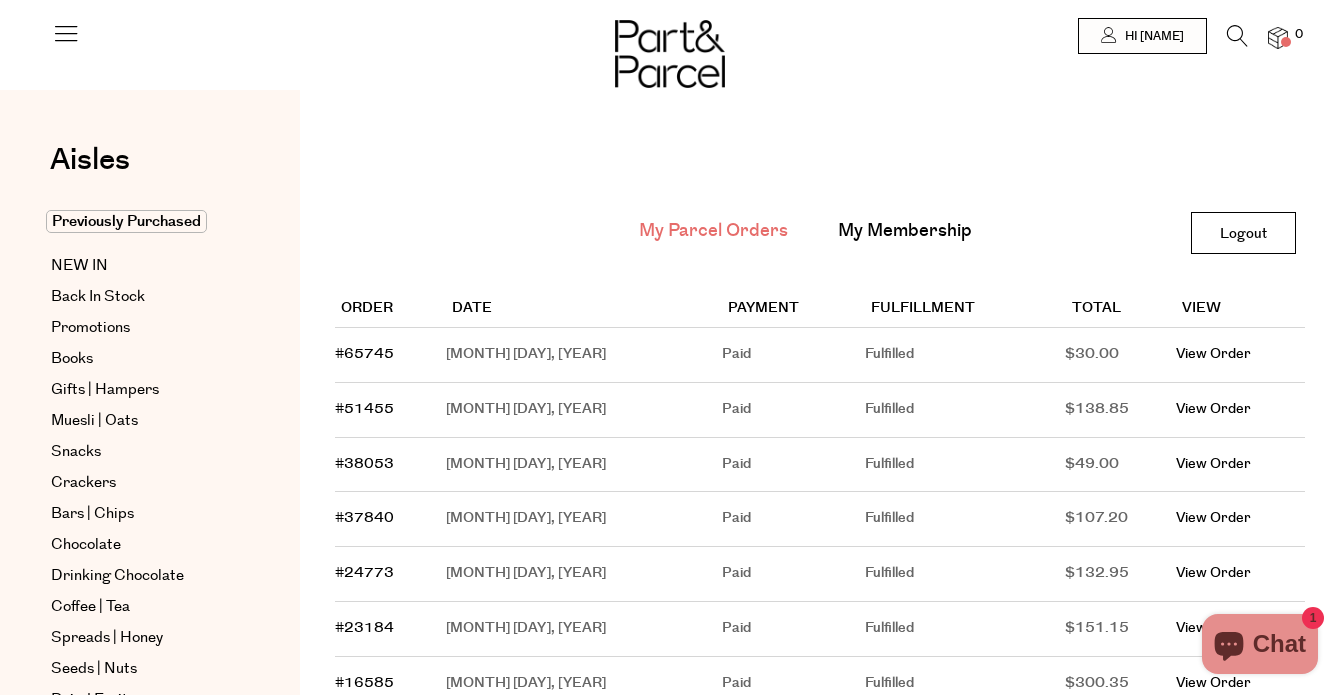 scroll, scrollTop: 0, scrollLeft: 0, axis: both 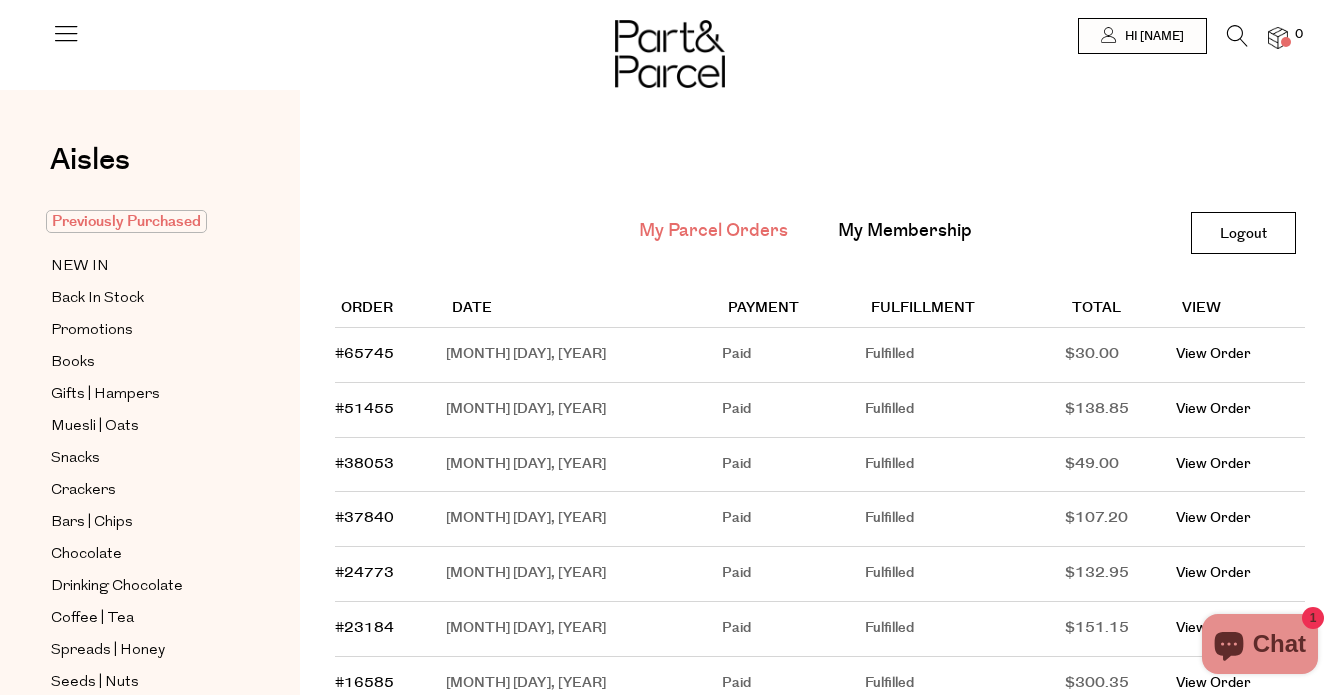 click on "Previously Purchased" at bounding box center [126, 221] 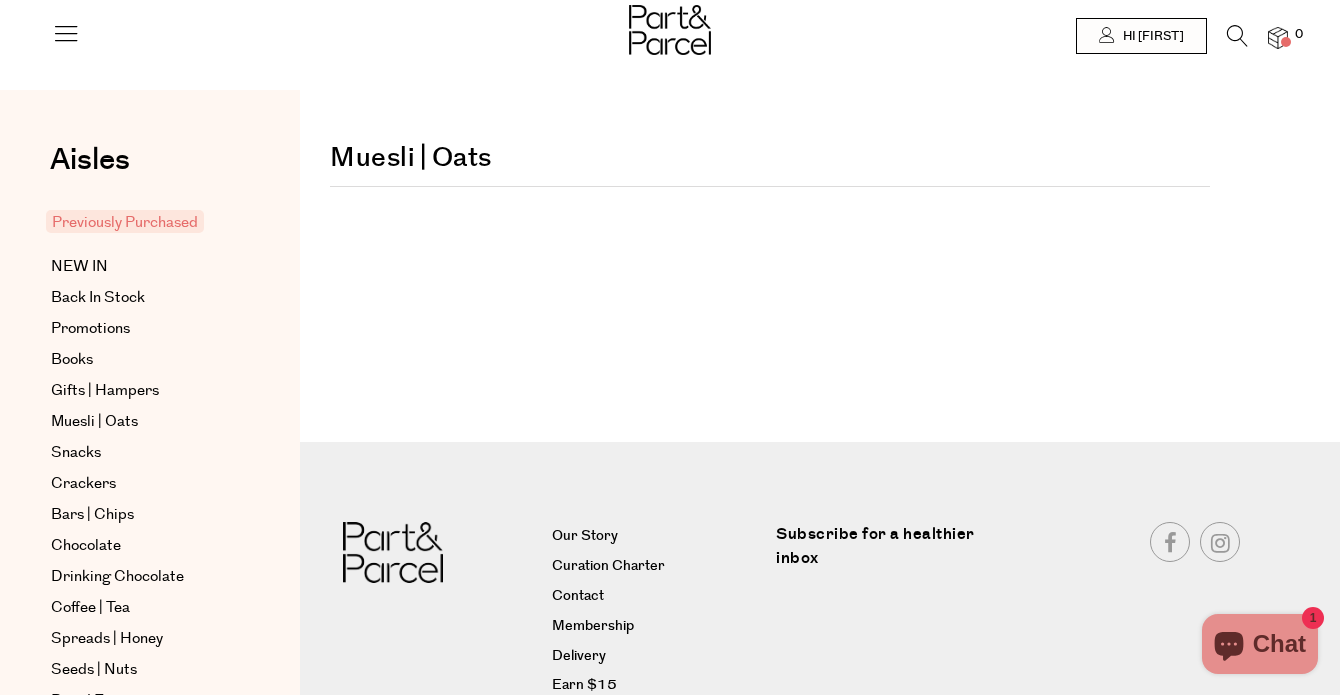 scroll, scrollTop: 0, scrollLeft: 0, axis: both 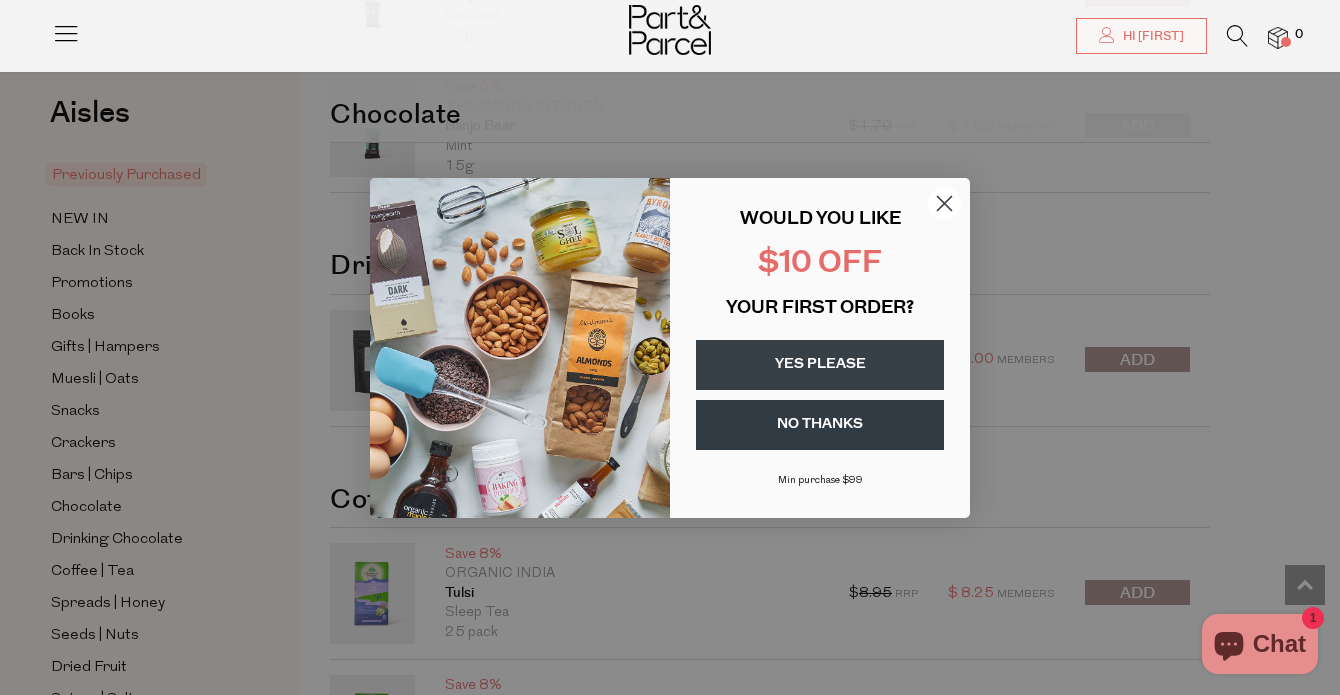 click 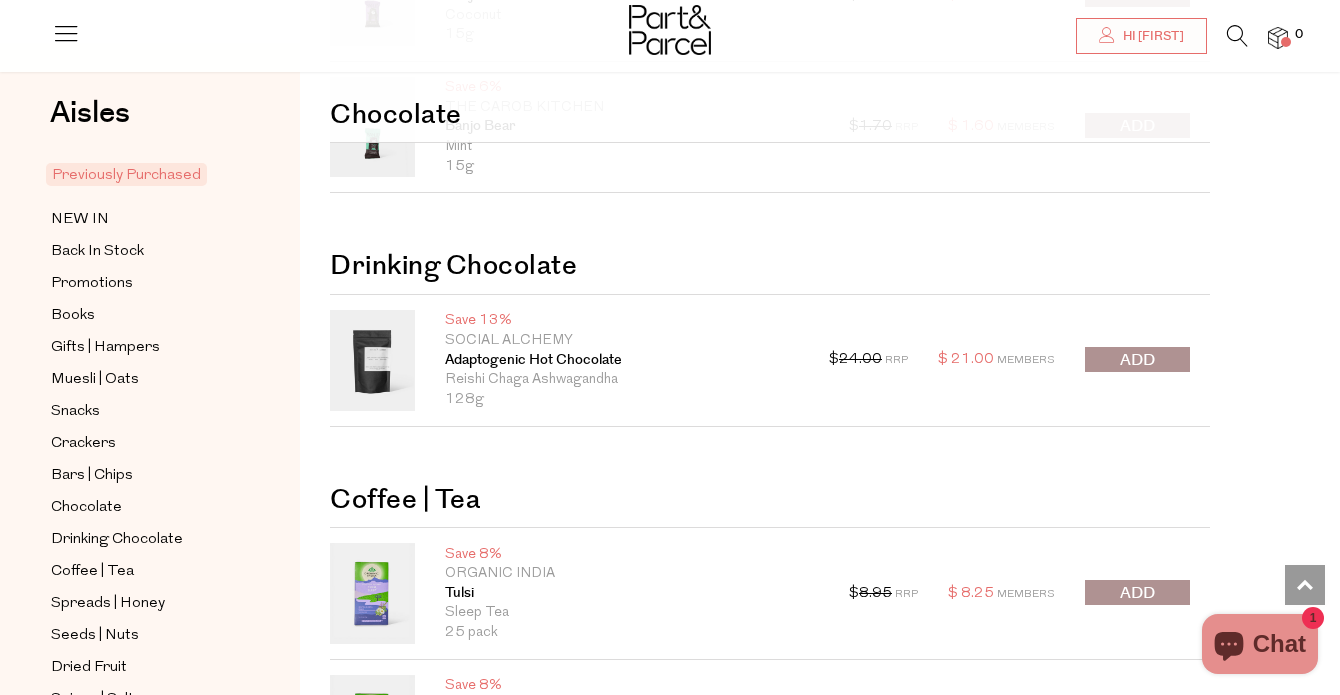 scroll, scrollTop: 2800, scrollLeft: 0, axis: vertical 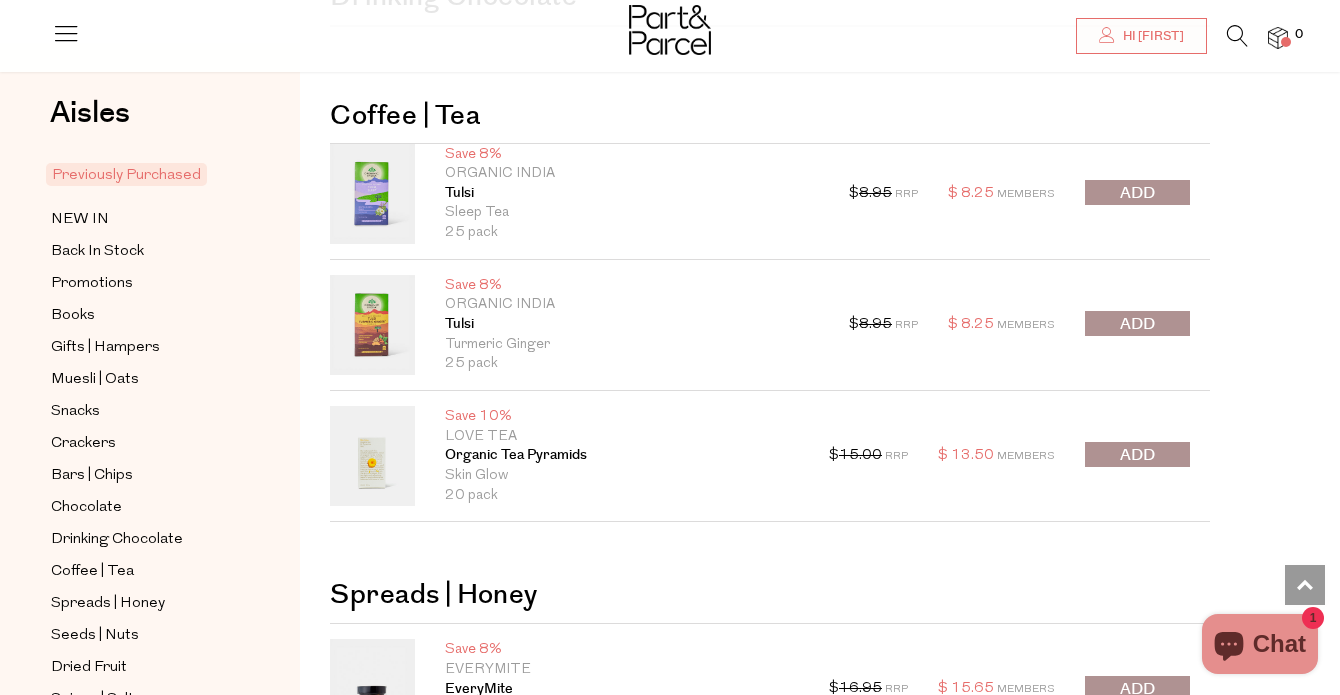 click at bounding box center (1137, 193) 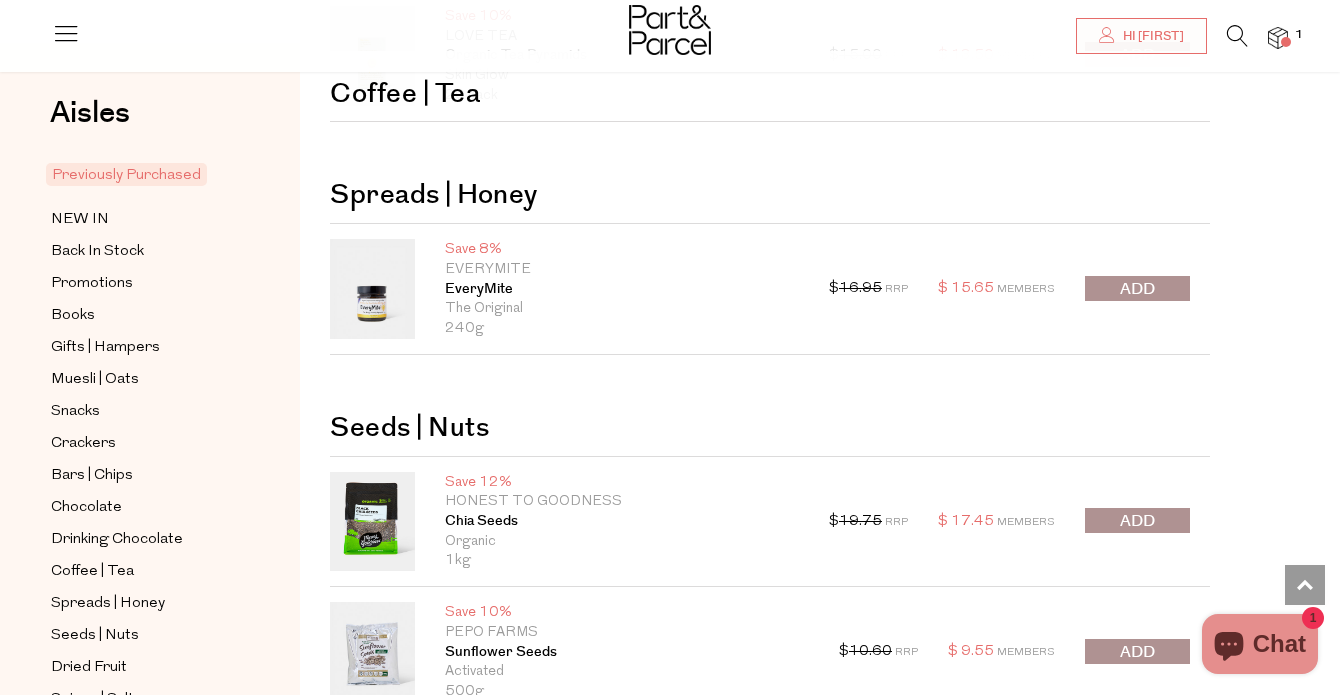 scroll, scrollTop: 3500, scrollLeft: 0, axis: vertical 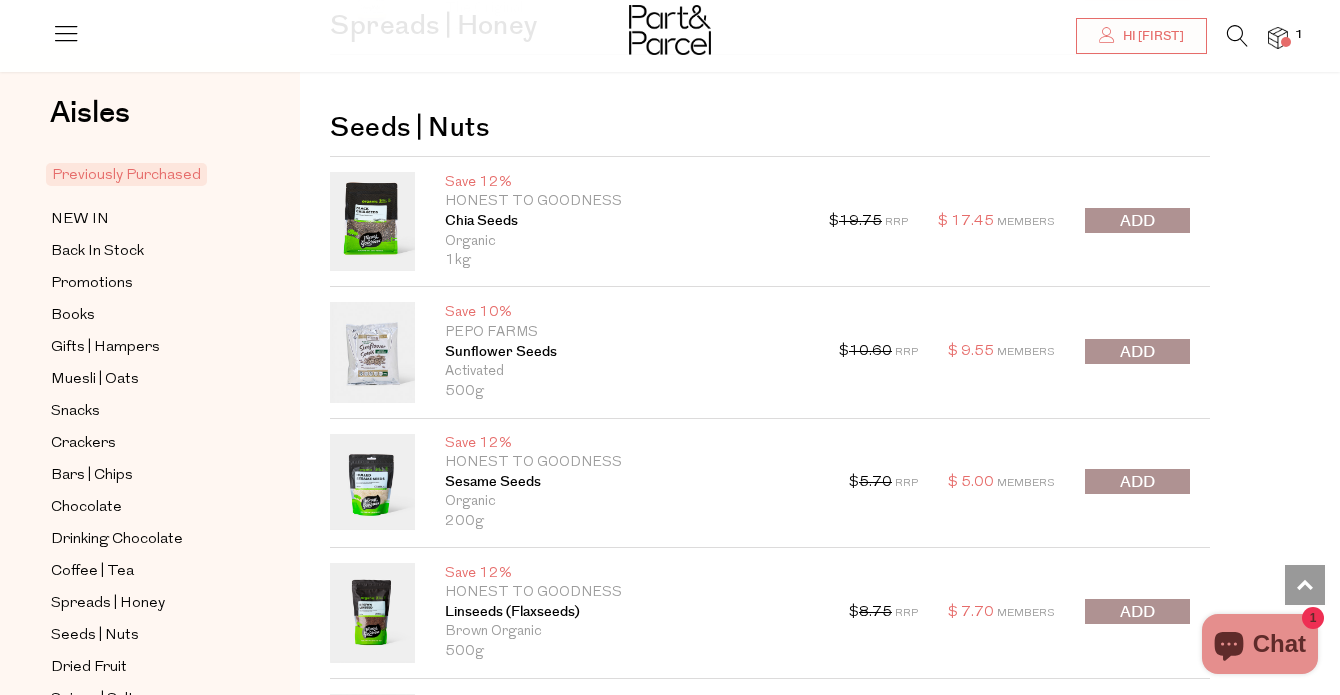 click at bounding box center (1137, 352) 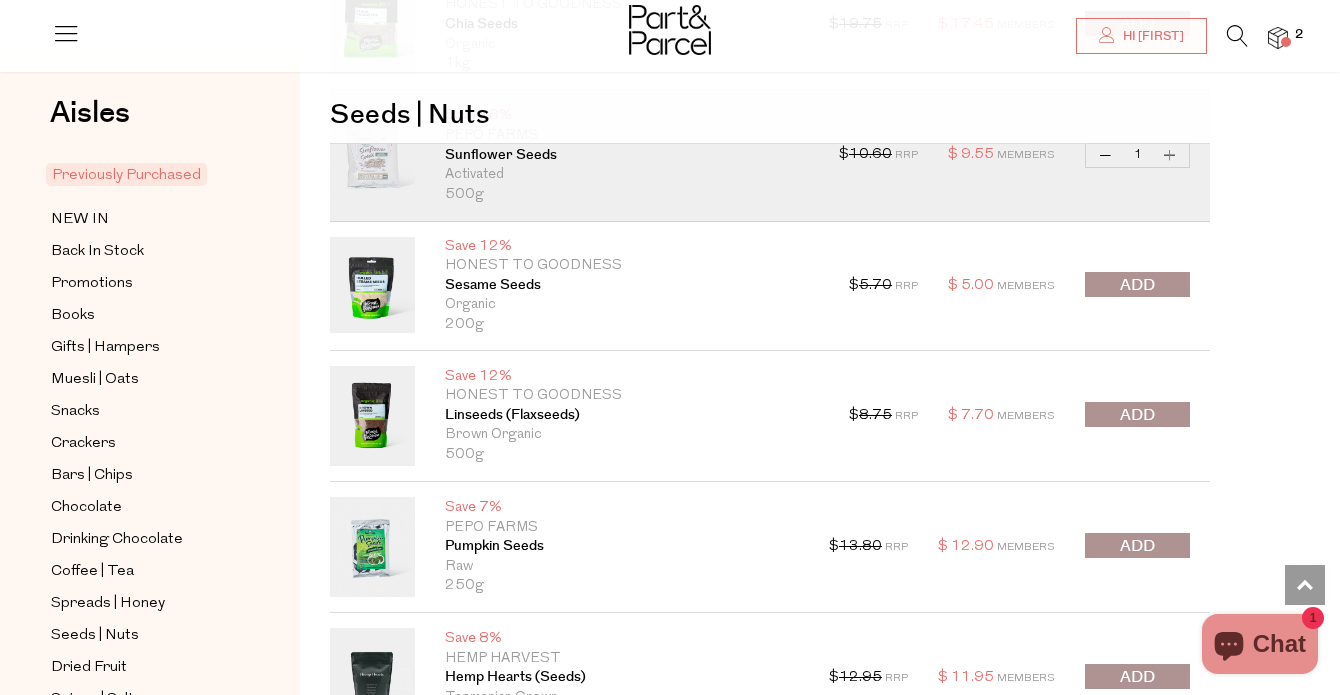 scroll, scrollTop: 3700, scrollLeft: 0, axis: vertical 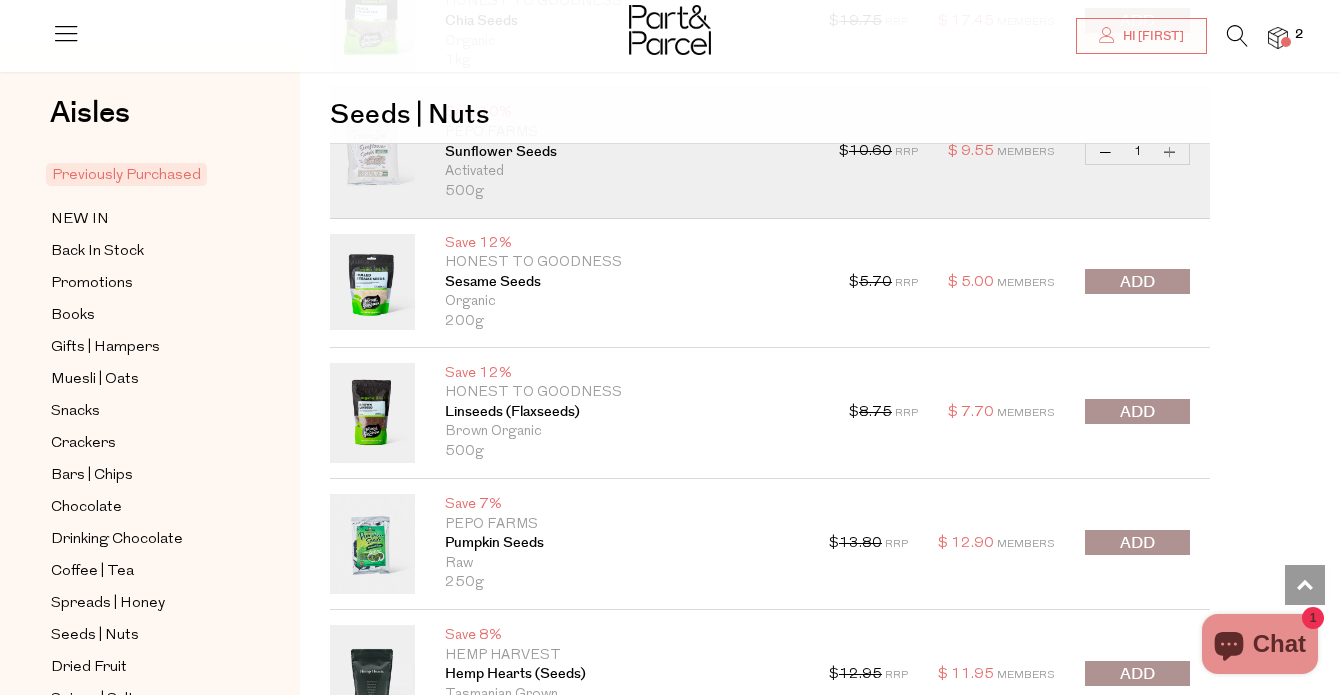 click at bounding box center [1137, 411] 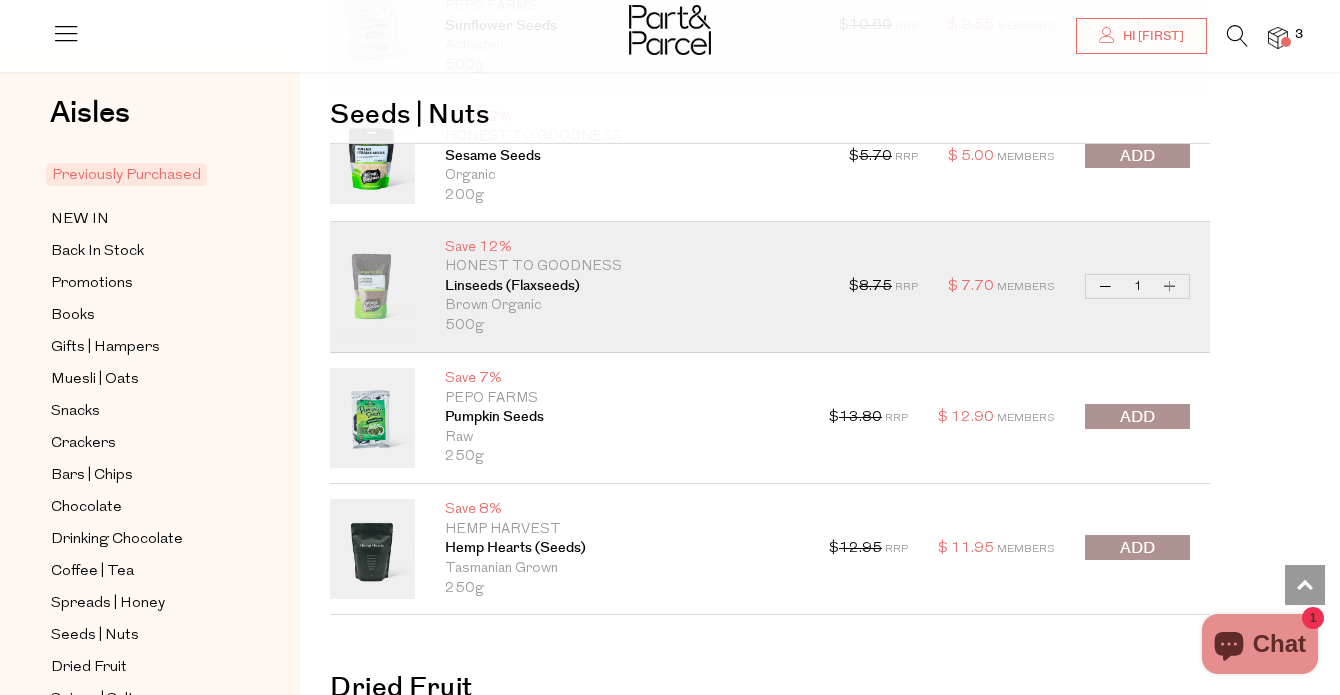 scroll, scrollTop: 3900, scrollLeft: 0, axis: vertical 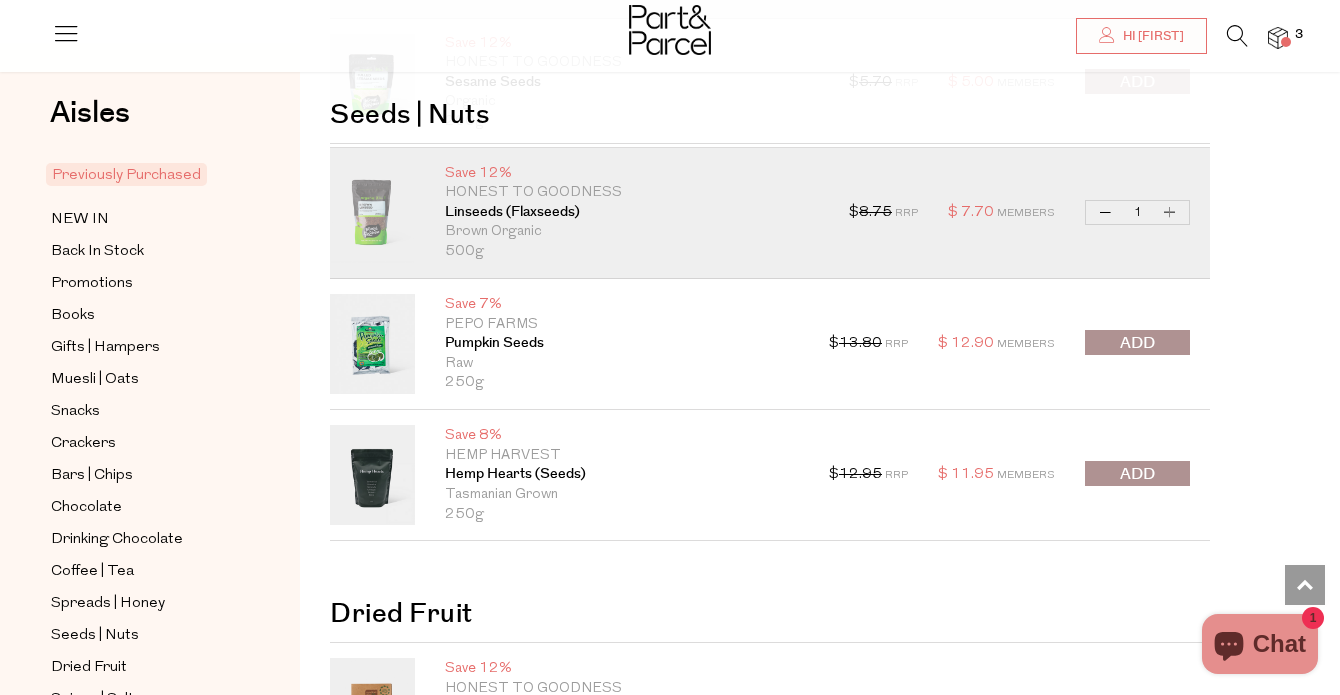 click at bounding box center [1137, 342] 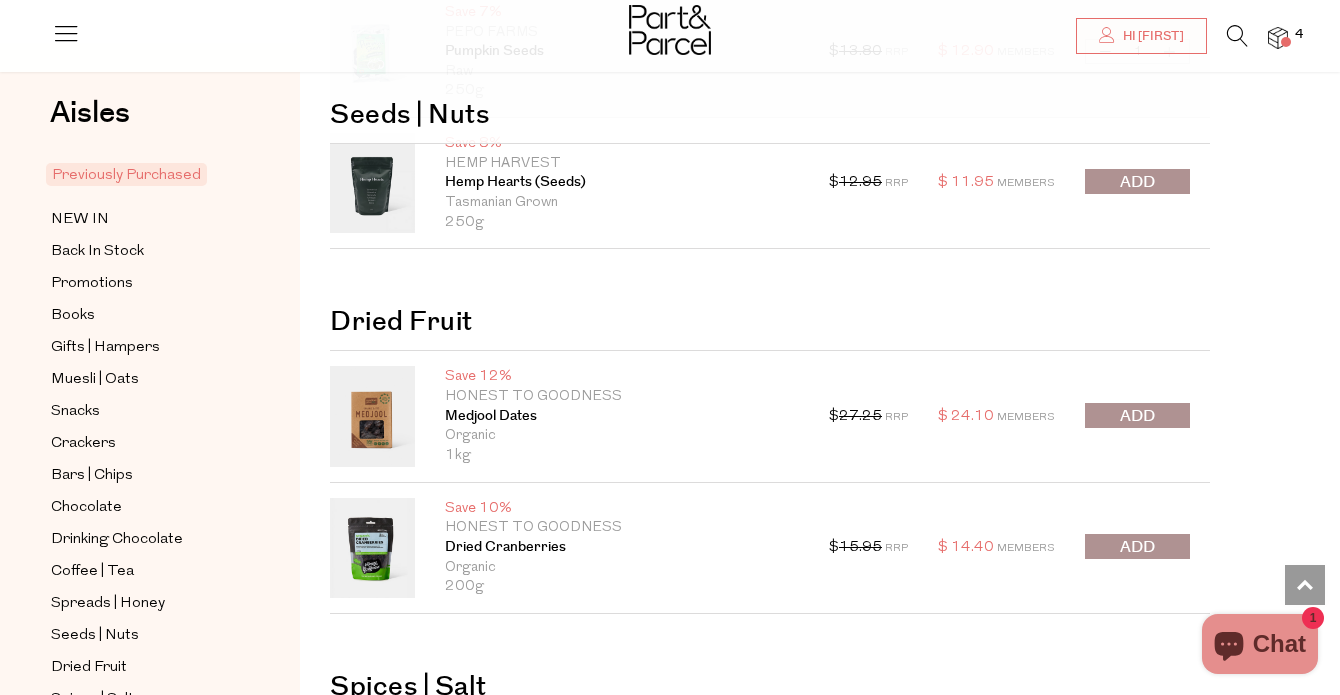 scroll, scrollTop: 4300, scrollLeft: 0, axis: vertical 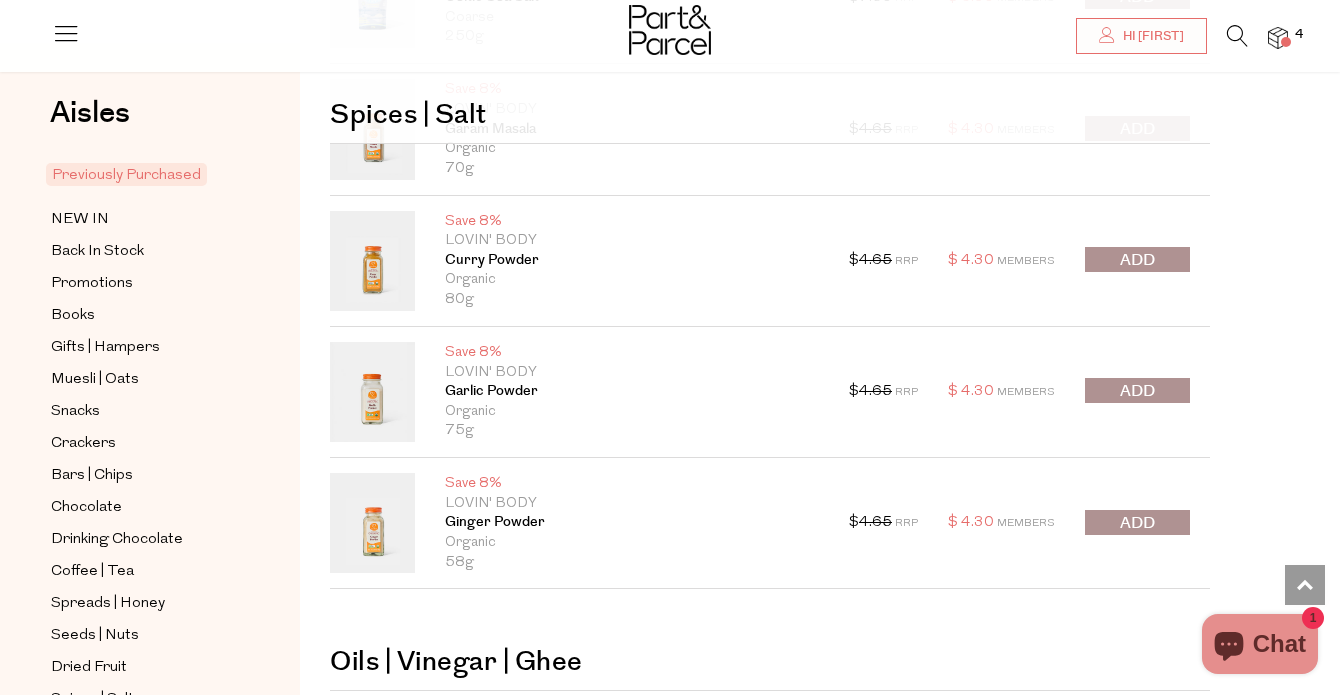 click at bounding box center [1137, 391] 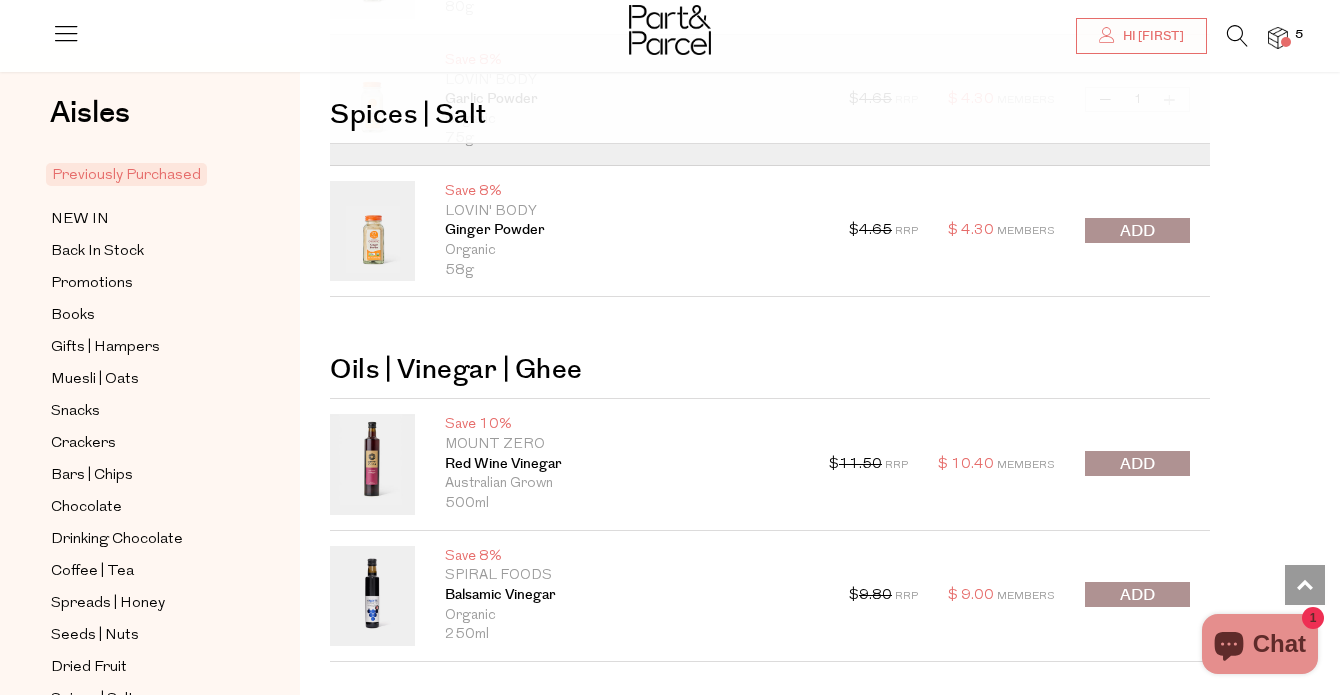 scroll, scrollTop: 5900, scrollLeft: 0, axis: vertical 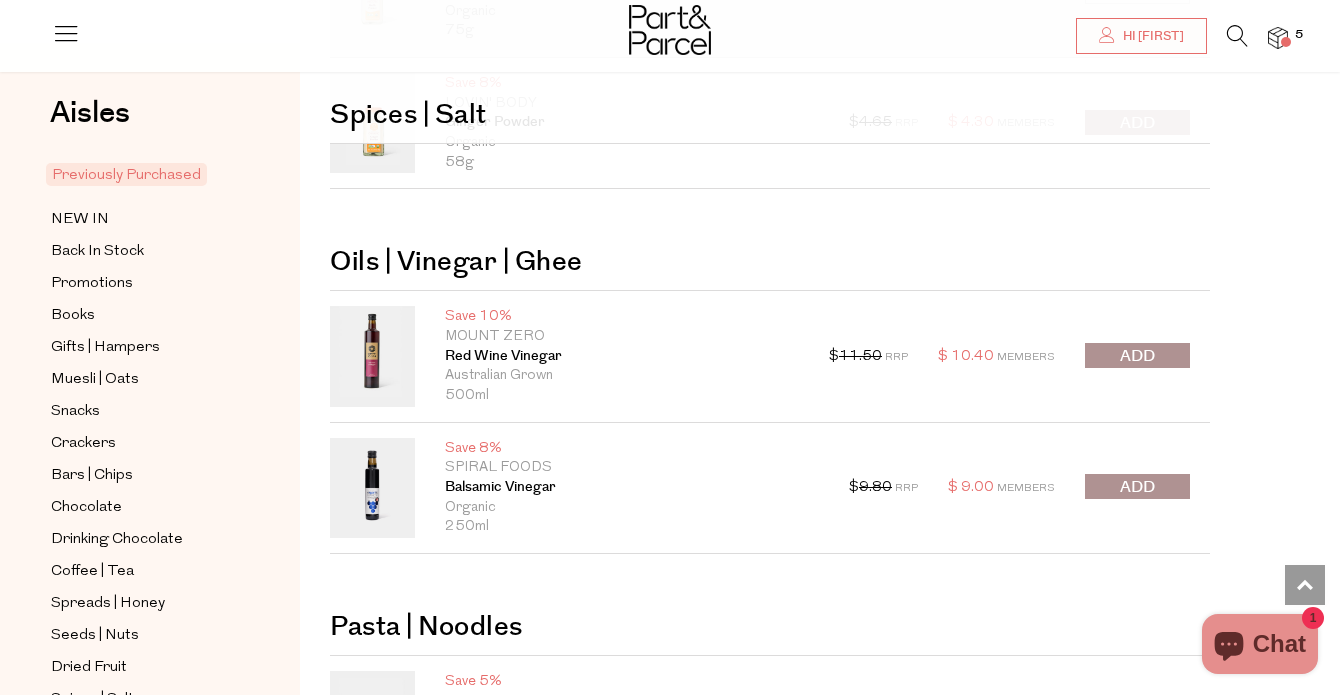 click at bounding box center [1137, 356] 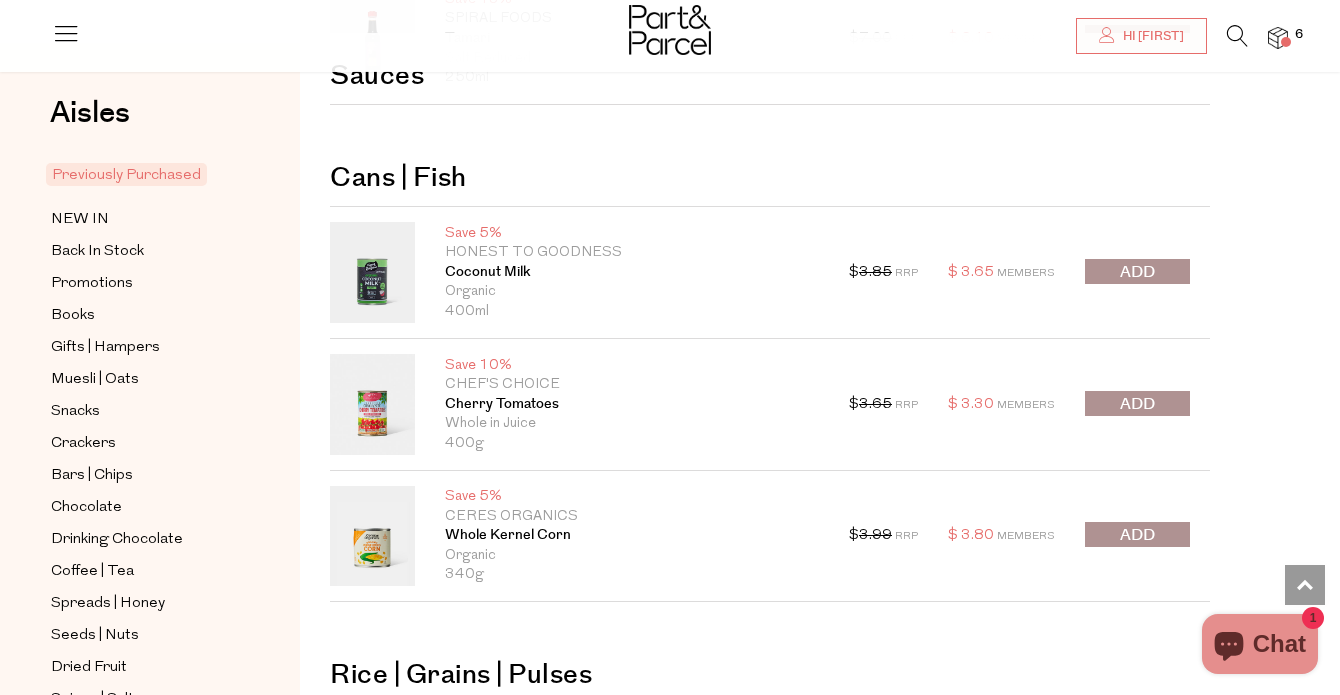 scroll, scrollTop: 8400, scrollLeft: 0, axis: vertical 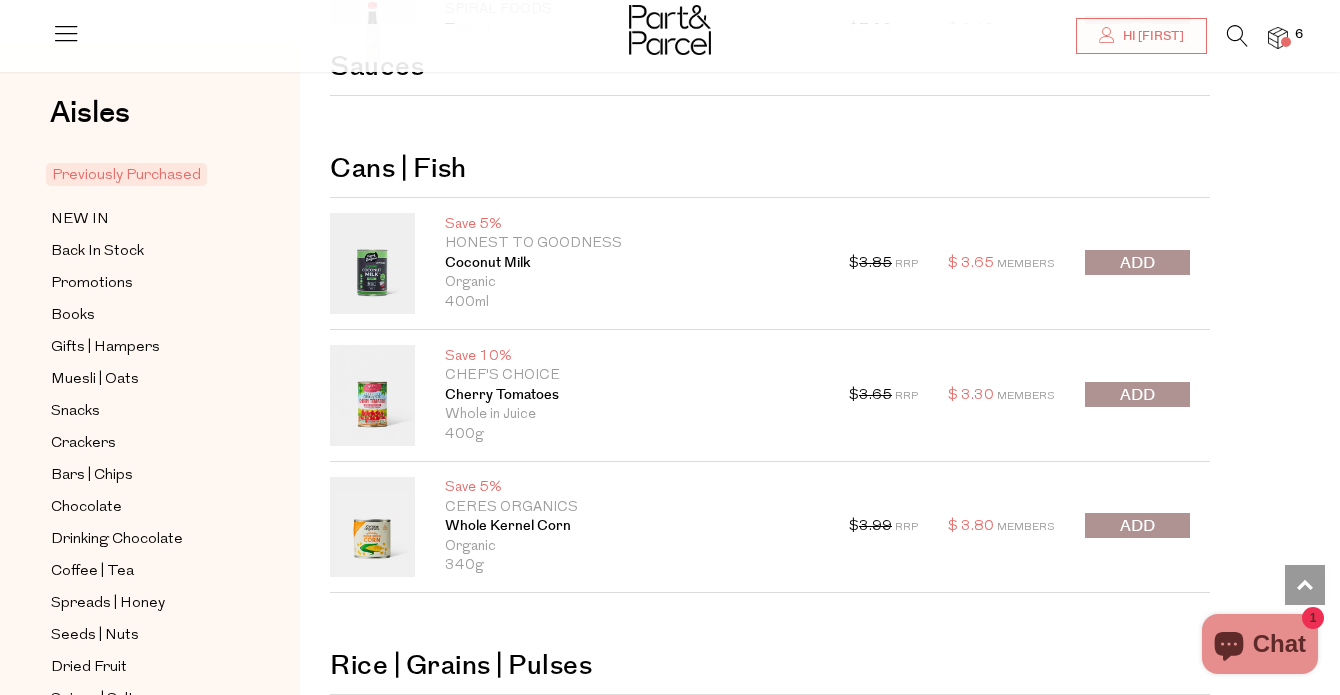 click at bounding box center [1137, 526] 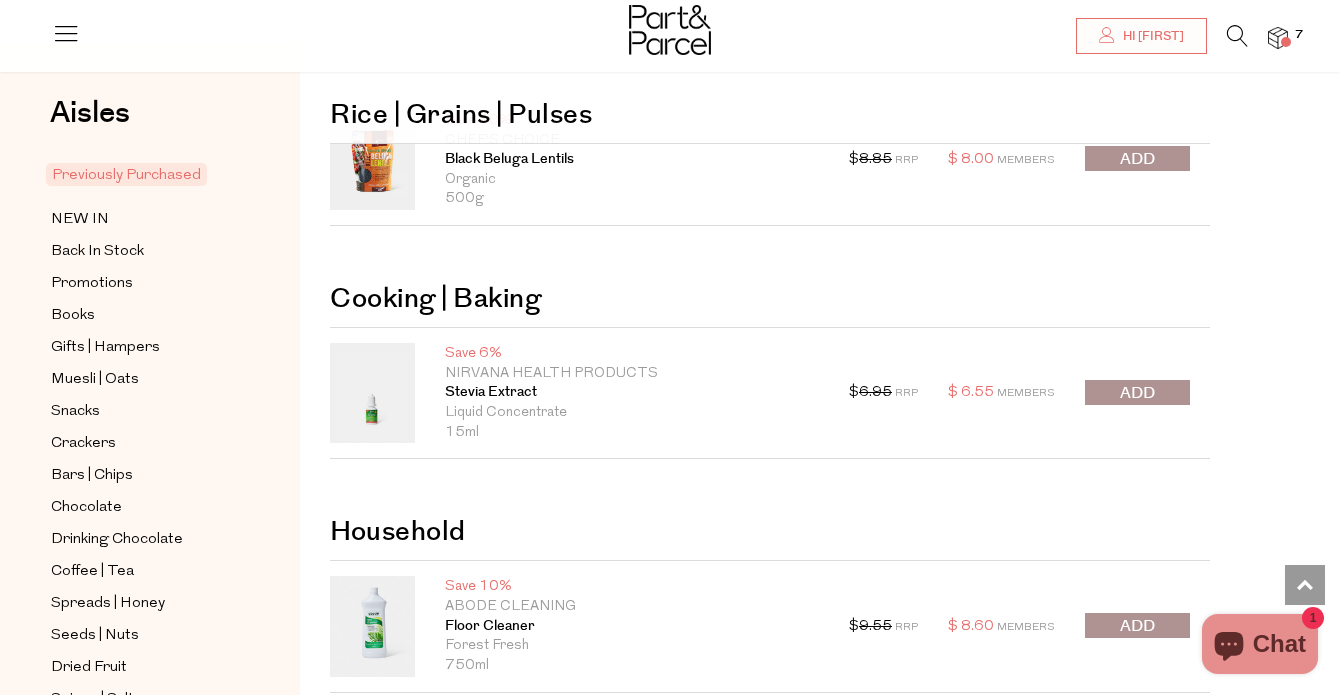 scroll, scrollTop: 8900, scrollLeft: 0, axis: vertical 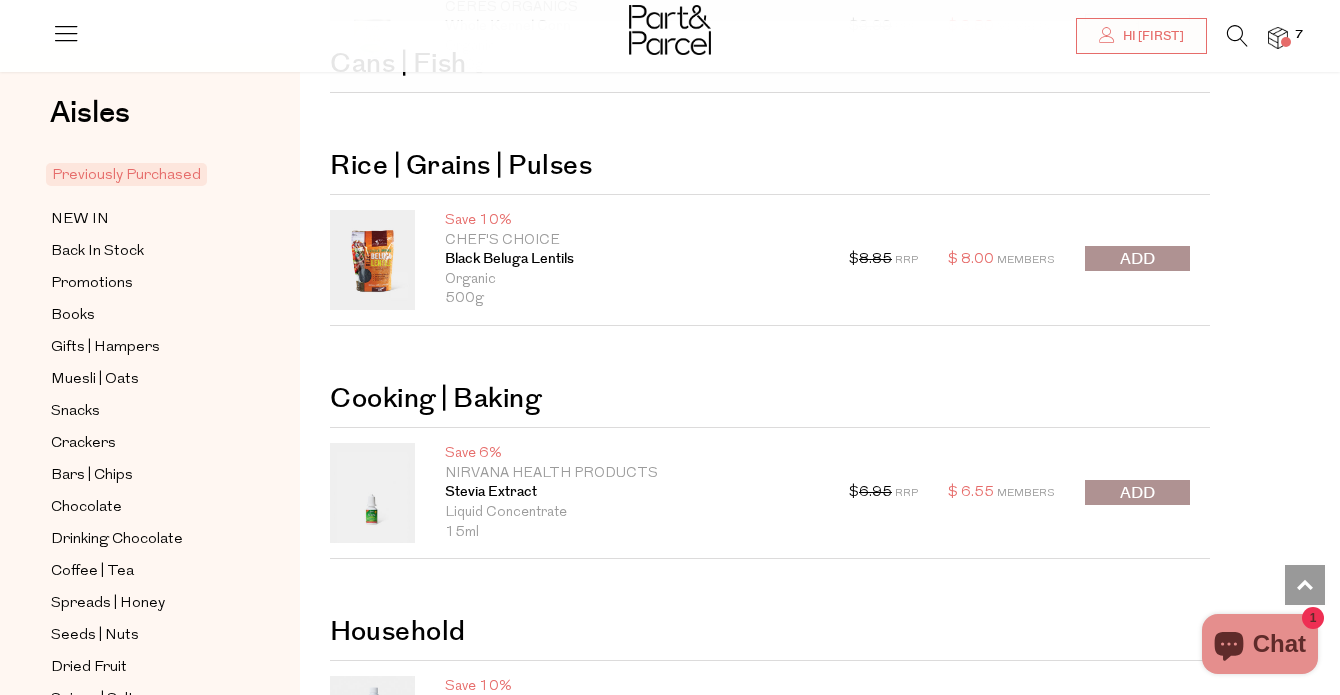 click at bounding box center [1137, 258] 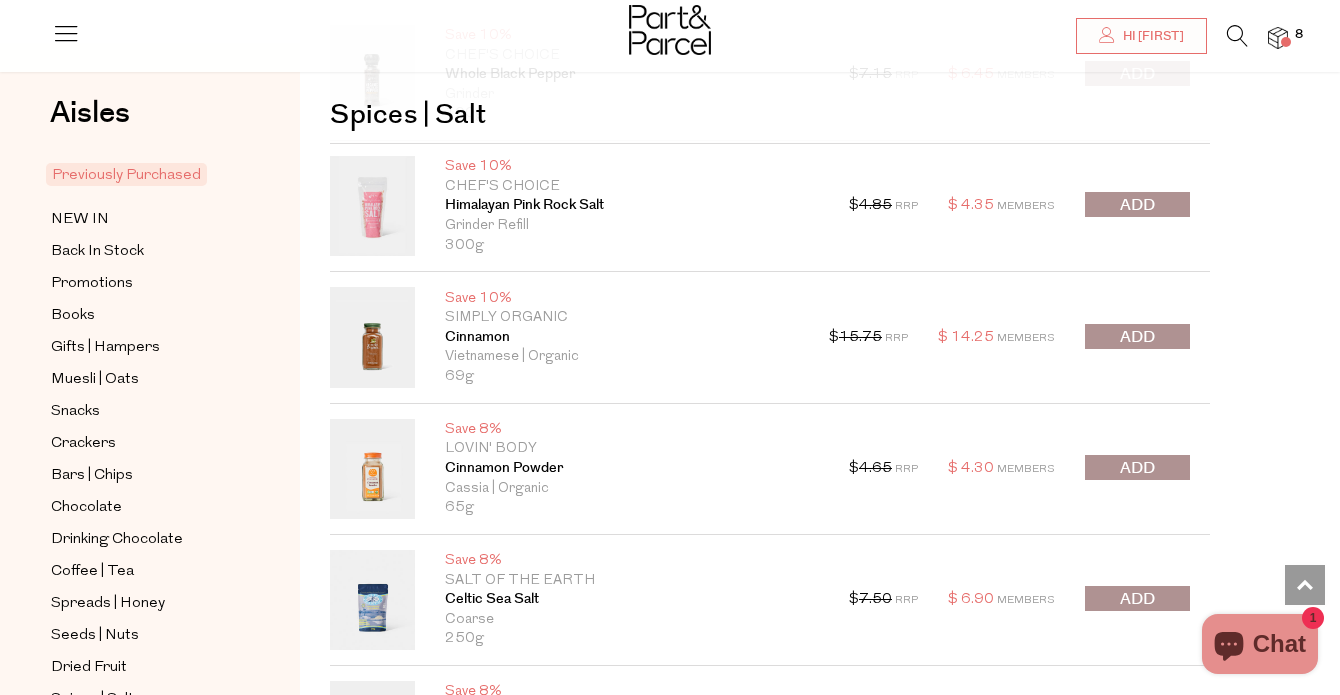 scroll, scrollTop: 4500, scrollLeft: 0, axis: vertical 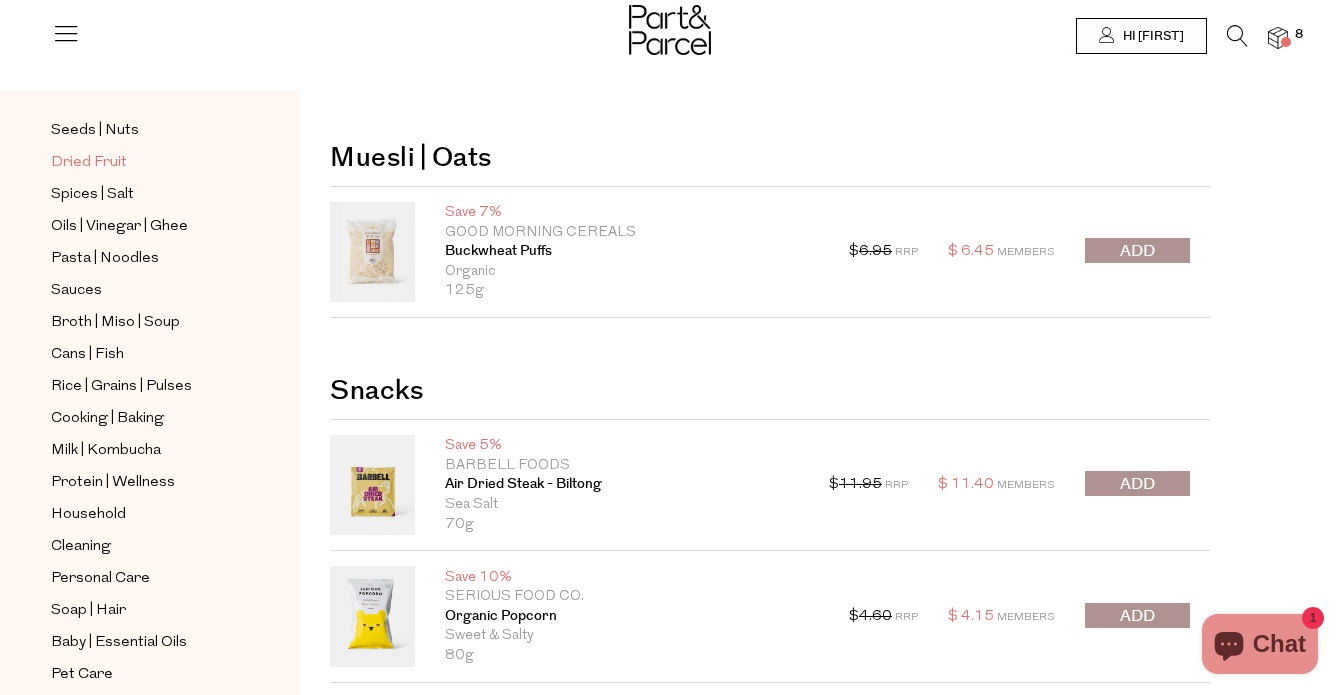 click on "Dried Fruit" at bounding box center [89, 163] 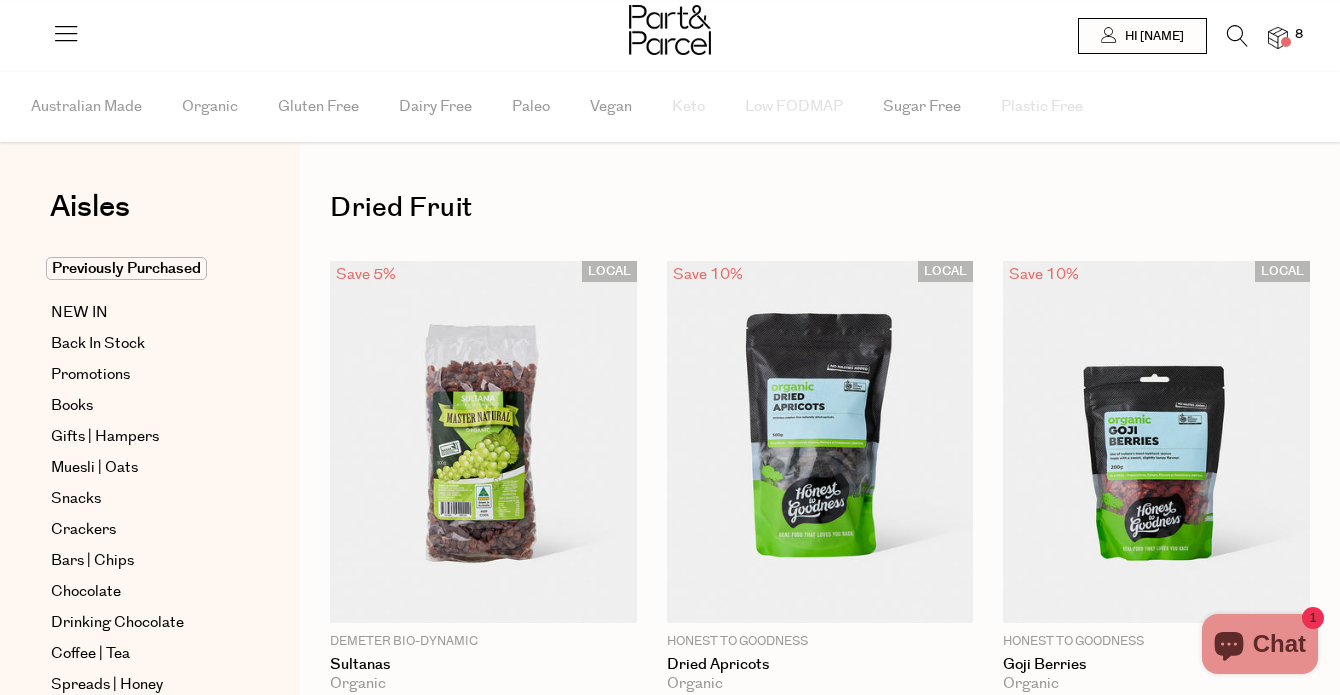 scroll, scrollTop: 0, scrollLeft: 0, axis: both 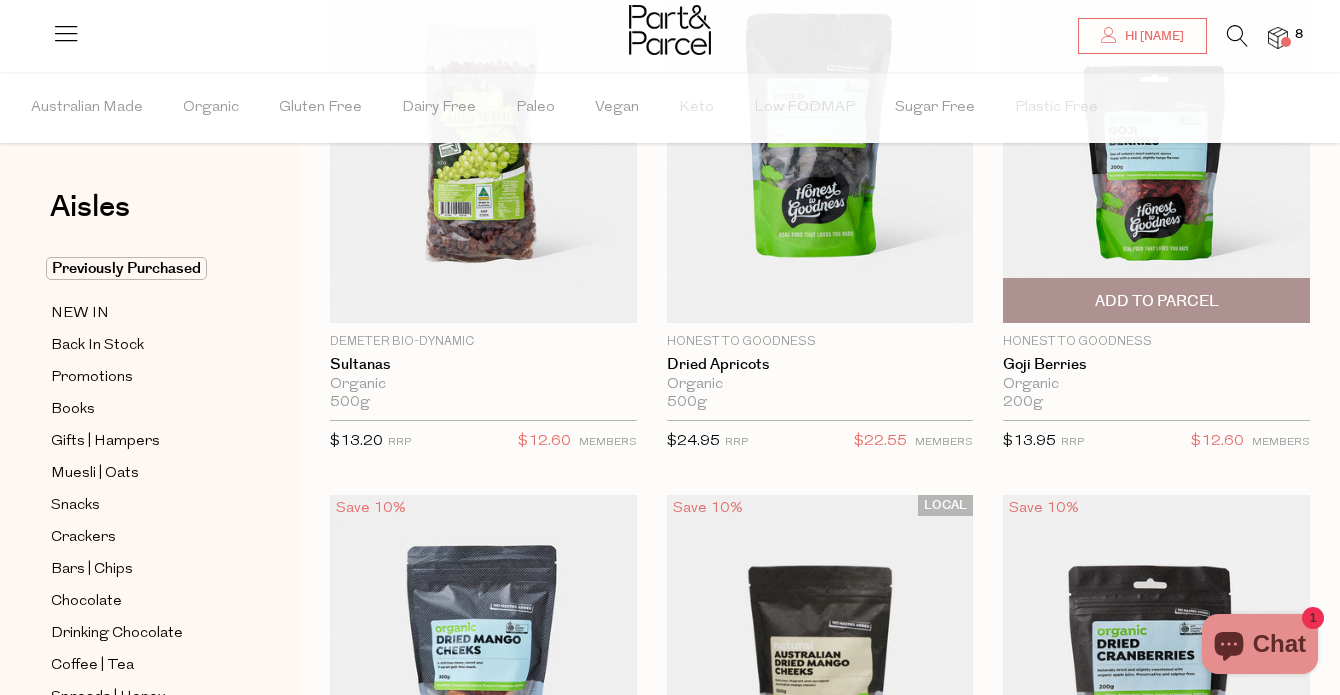 click on "Add To Parcel" at bounding box center (1157, 301) 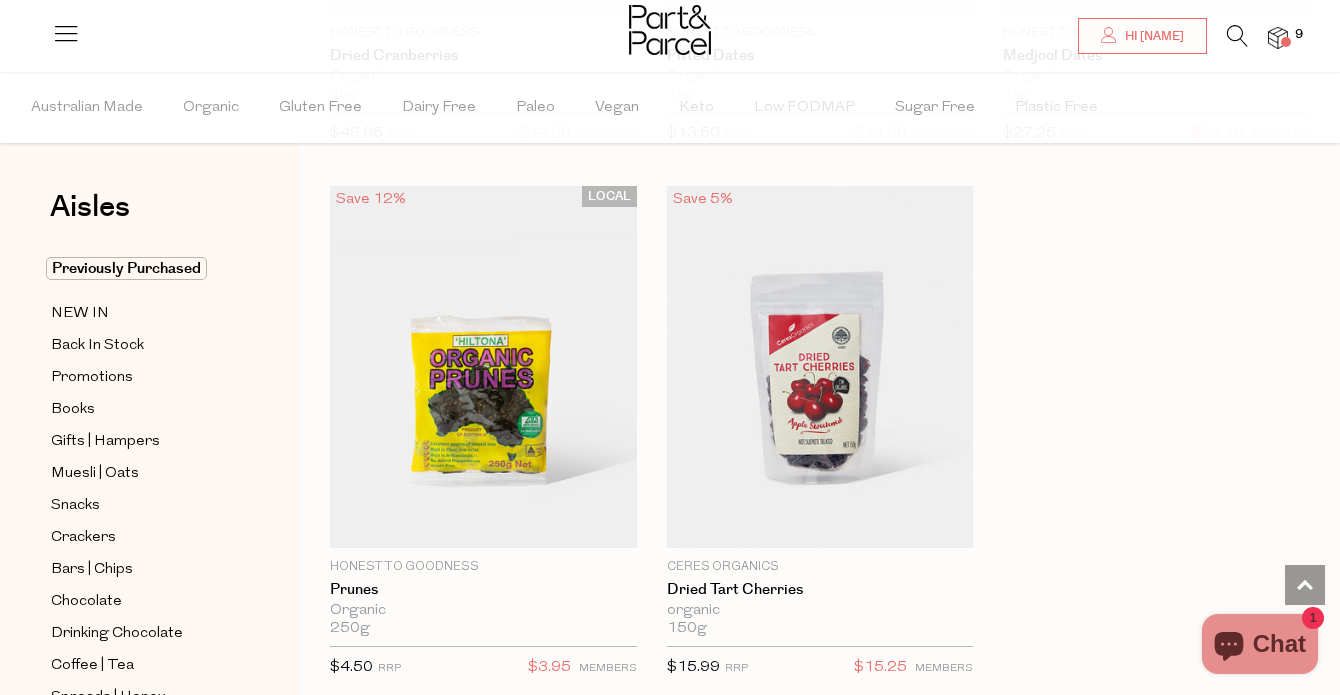 scroll, scrollTop: 1700, scrollLeft: 0, axis: vertical 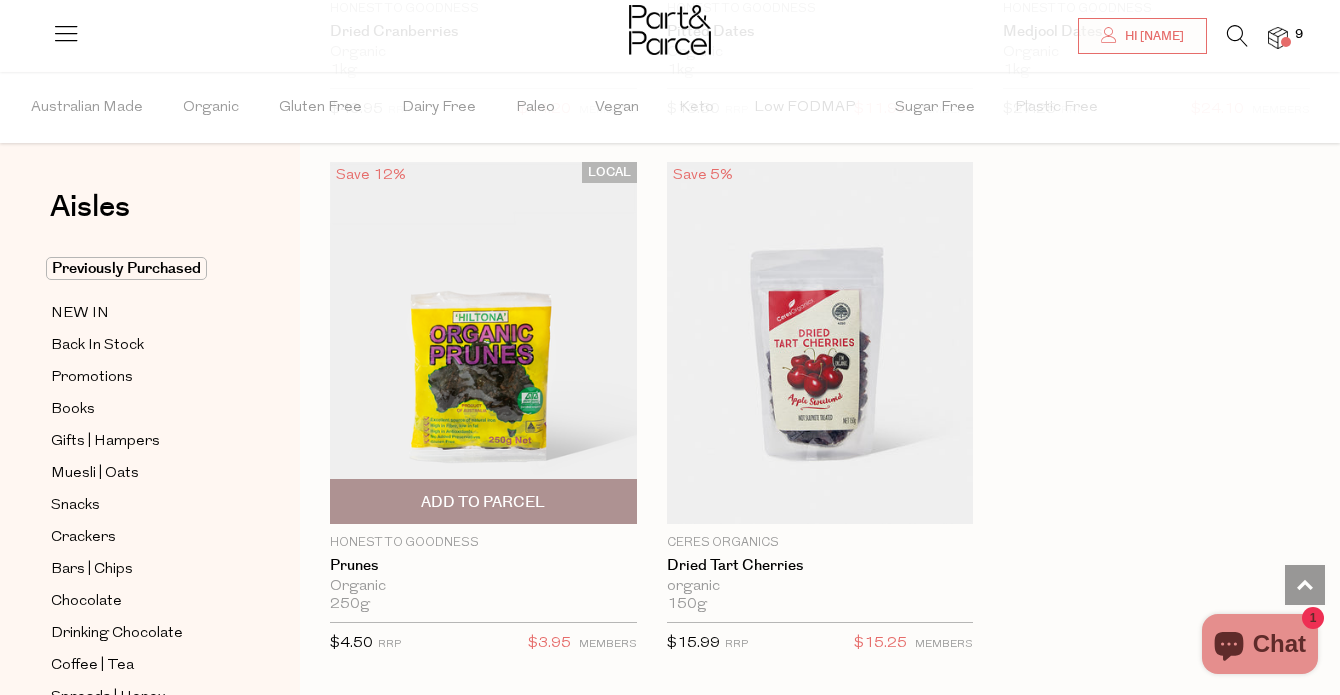 click on "Add To Parcel" at bounding box center (483, 501) 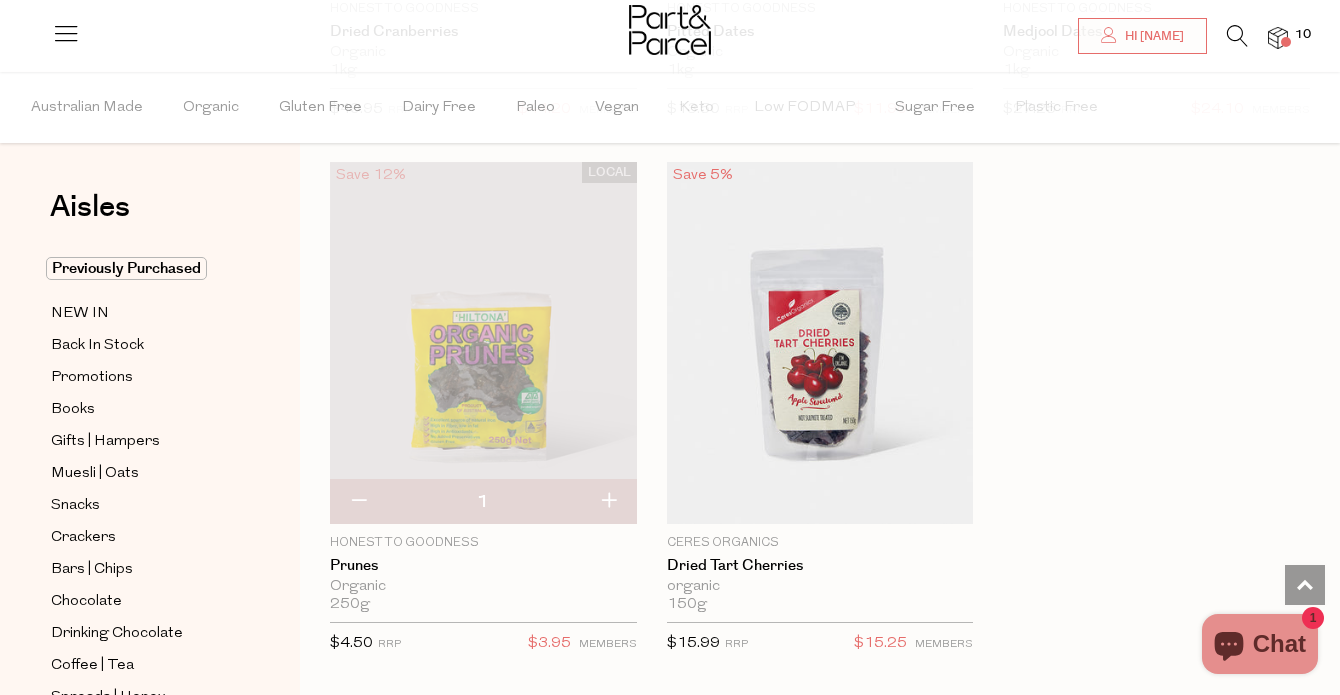 click at bounding box center (483, 343) 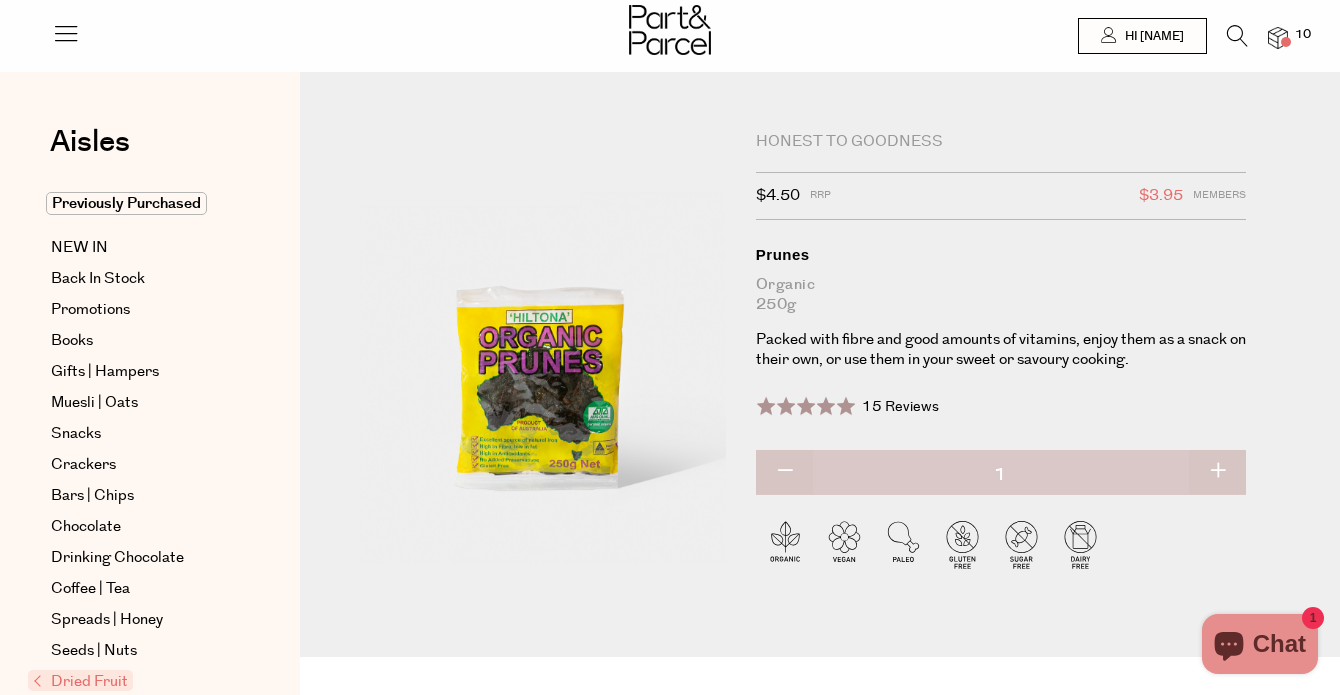 scroll, scrollTop: 0, scrollLeft: 0, axis: both 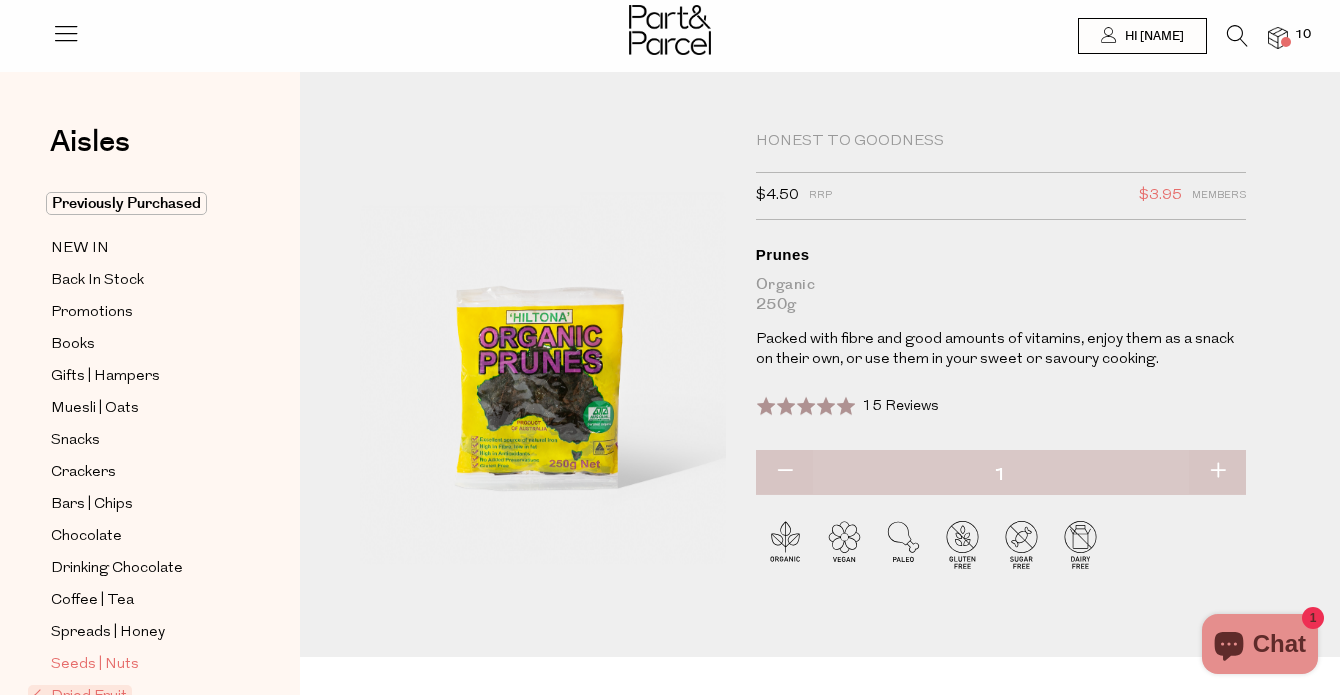 click on "Seeds | Nuts" at bounding box center (95, 665) 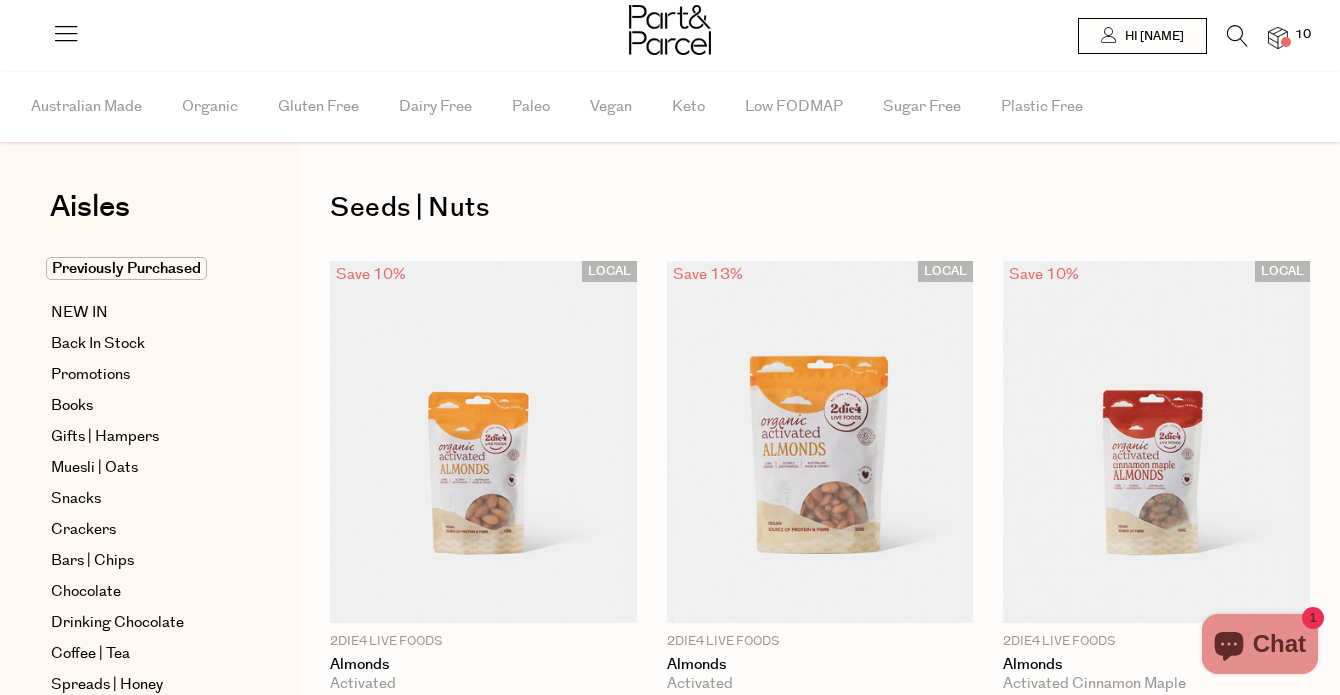 scroll, scrollTop: 0, scrollLeft: 0, axis: both 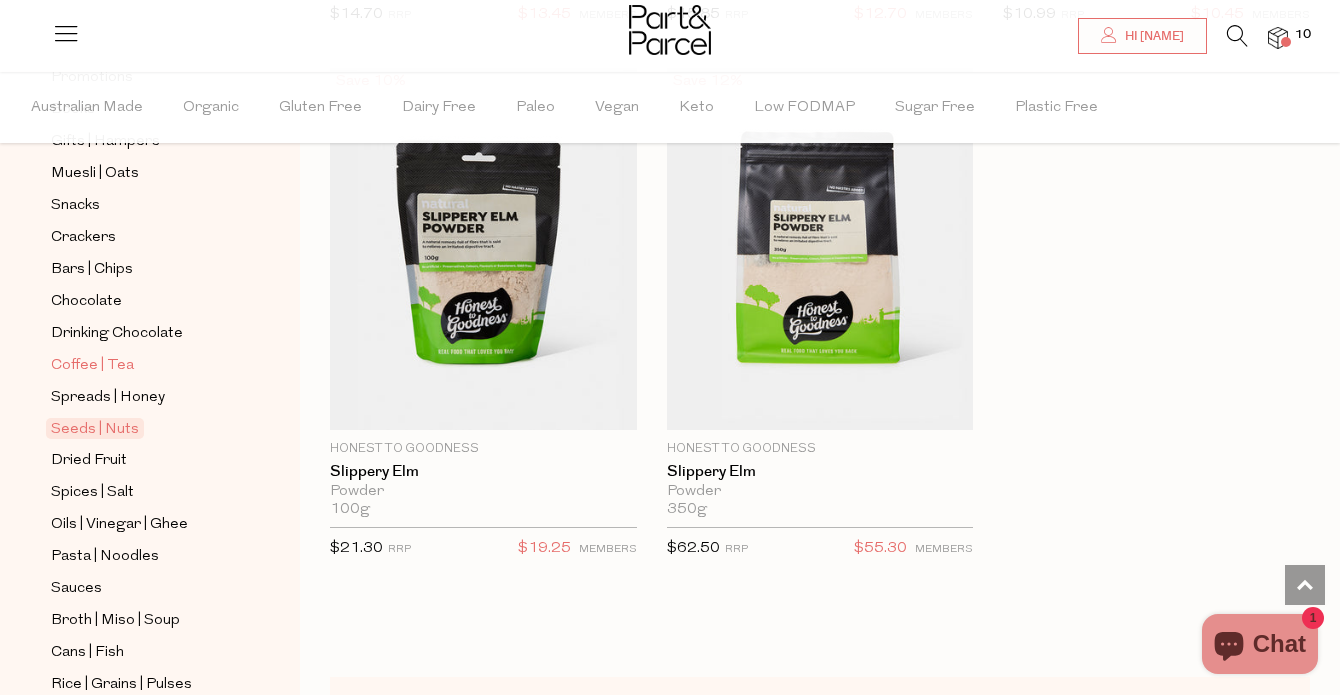 click on "Coffee | Tea" at bounding box center (92, 366) 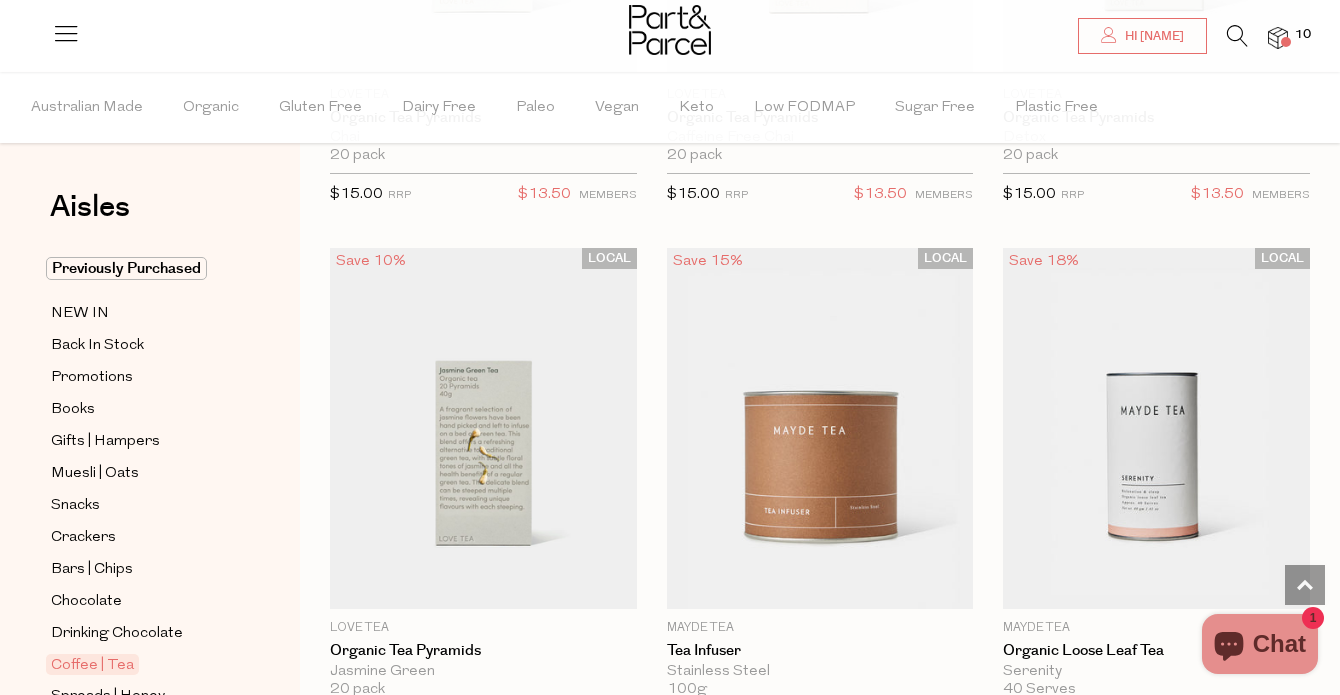 scroll, scrollTop: 5900, scrollLeft: 0, axis: vertical 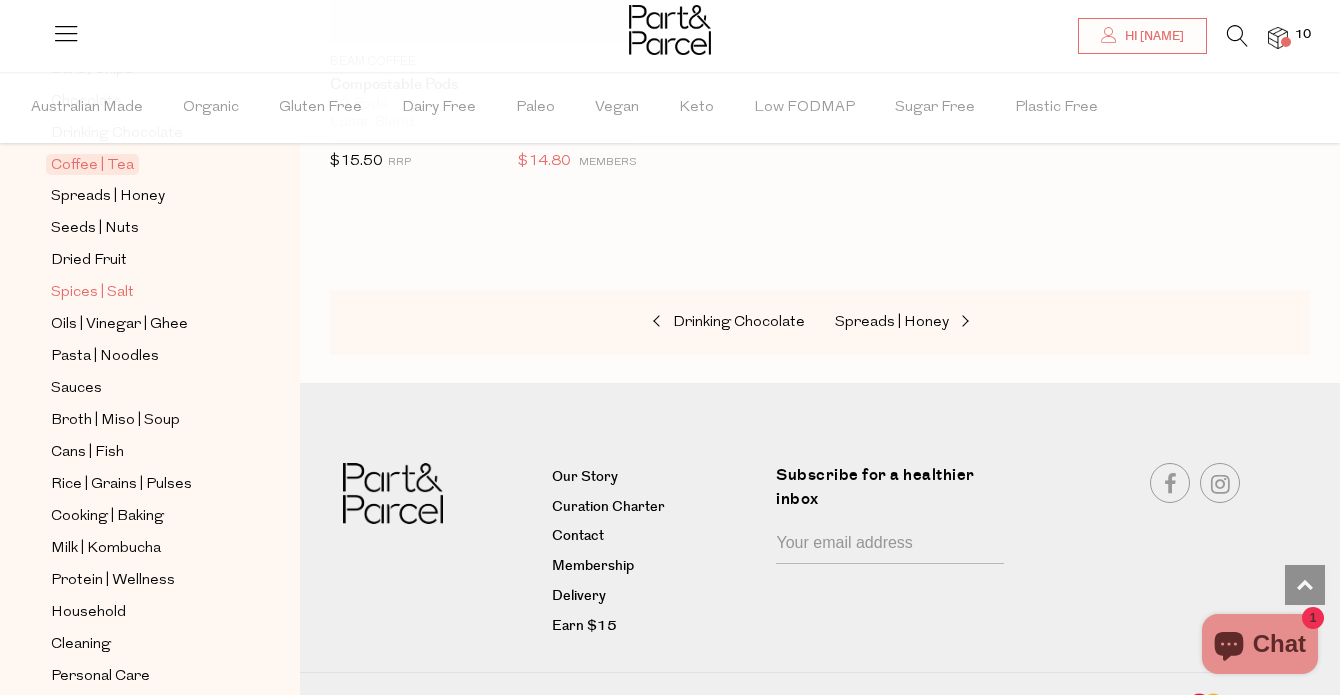 click on "Spices | Salt" at bounding box center [92, 293] 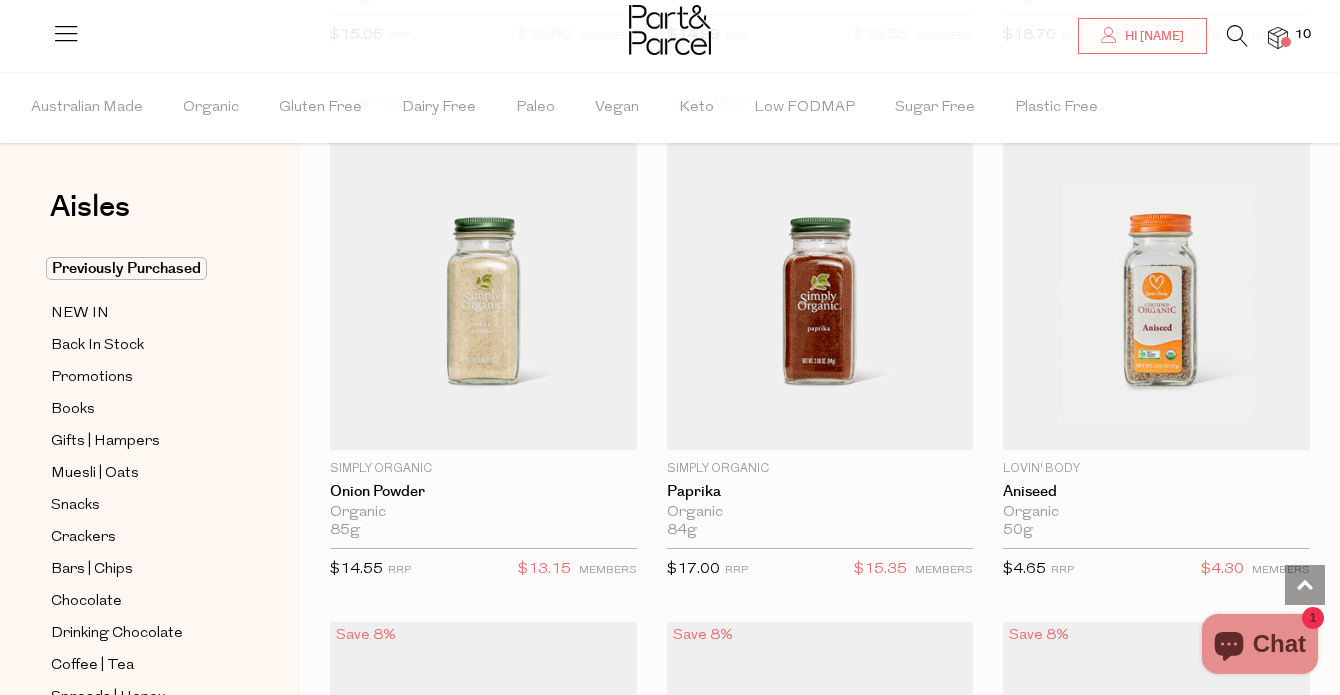 scroll, scrollTop: 5100, scrollLeft: 0, axis: vertical 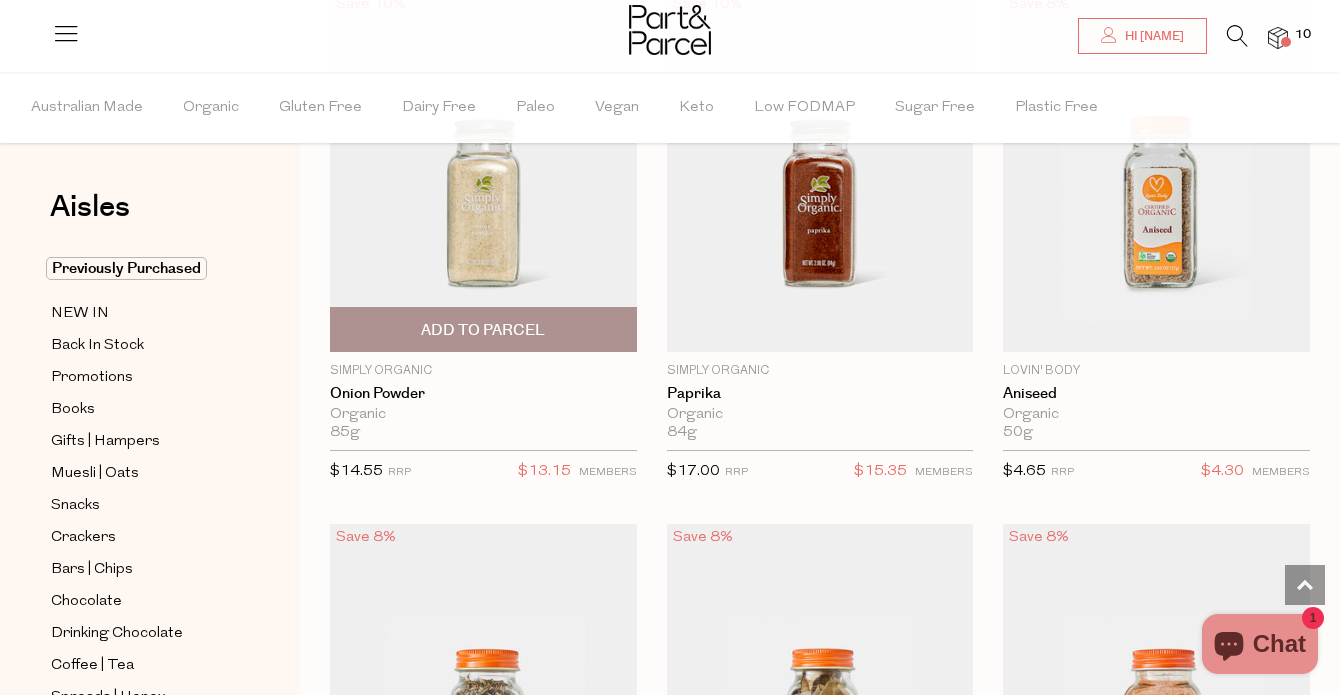 click on "Add To Parcel" at bounding box center [483, 330] 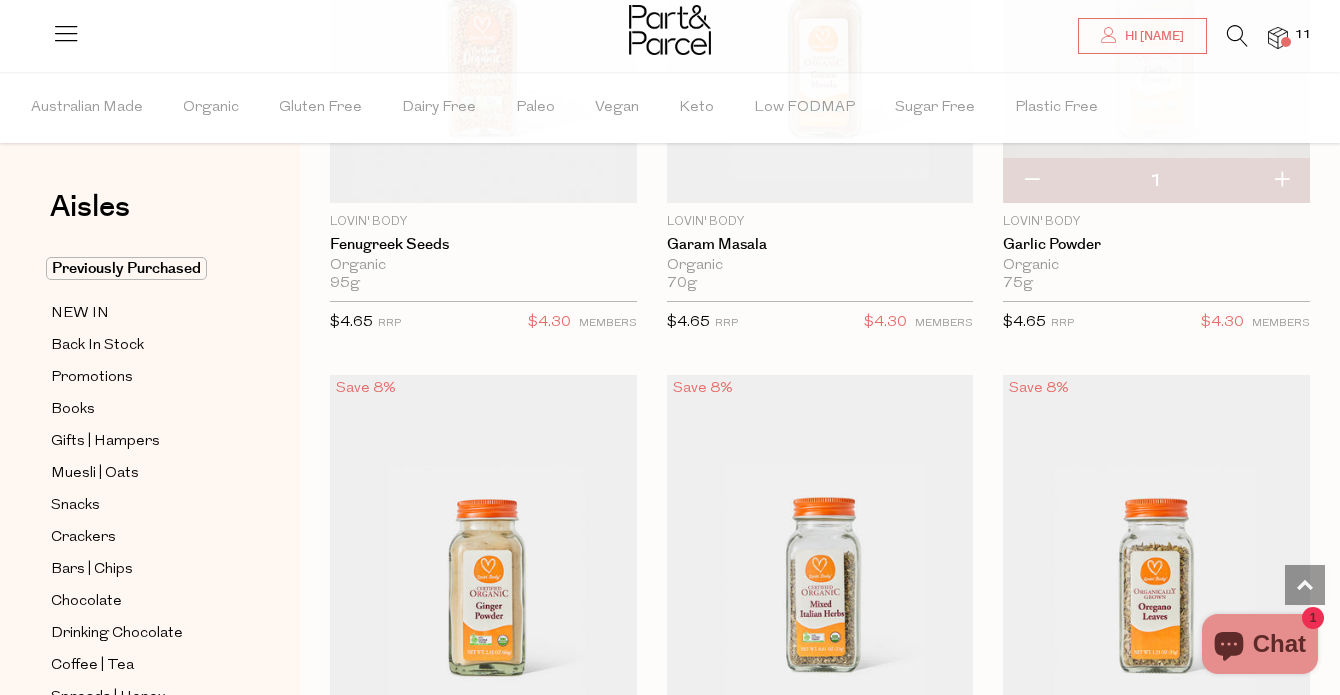 scroll, scrollTop: 8200, scrollLeft: 0, axis: vertical 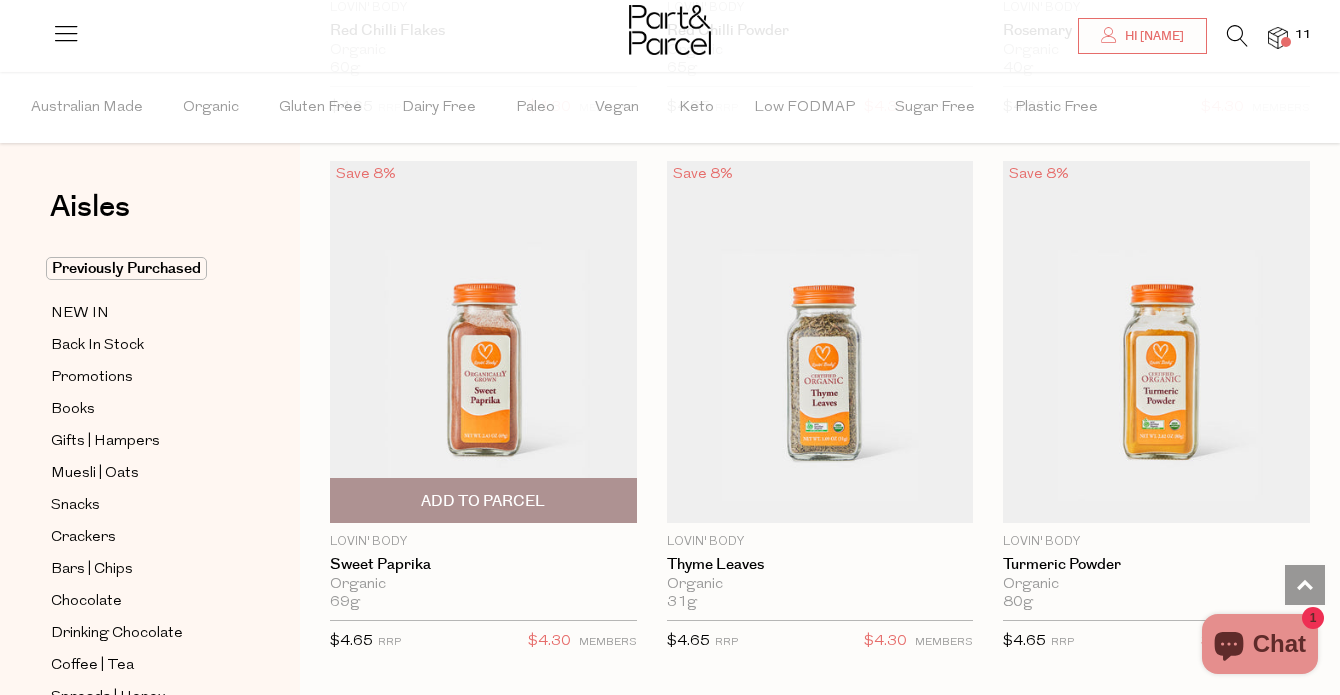click on "Add To Parcel" at bounding box center [483, 501] 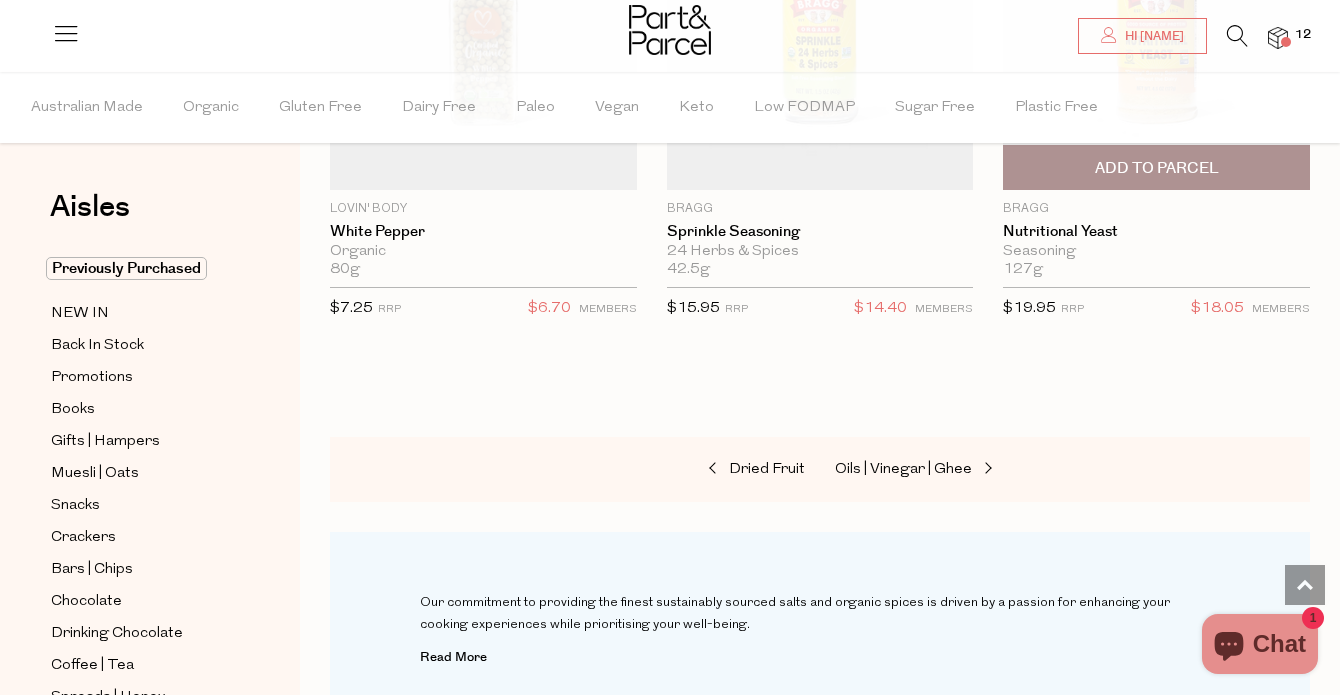scroll, scrollTop: 10200, scrollLeft: 0, axis: vertical 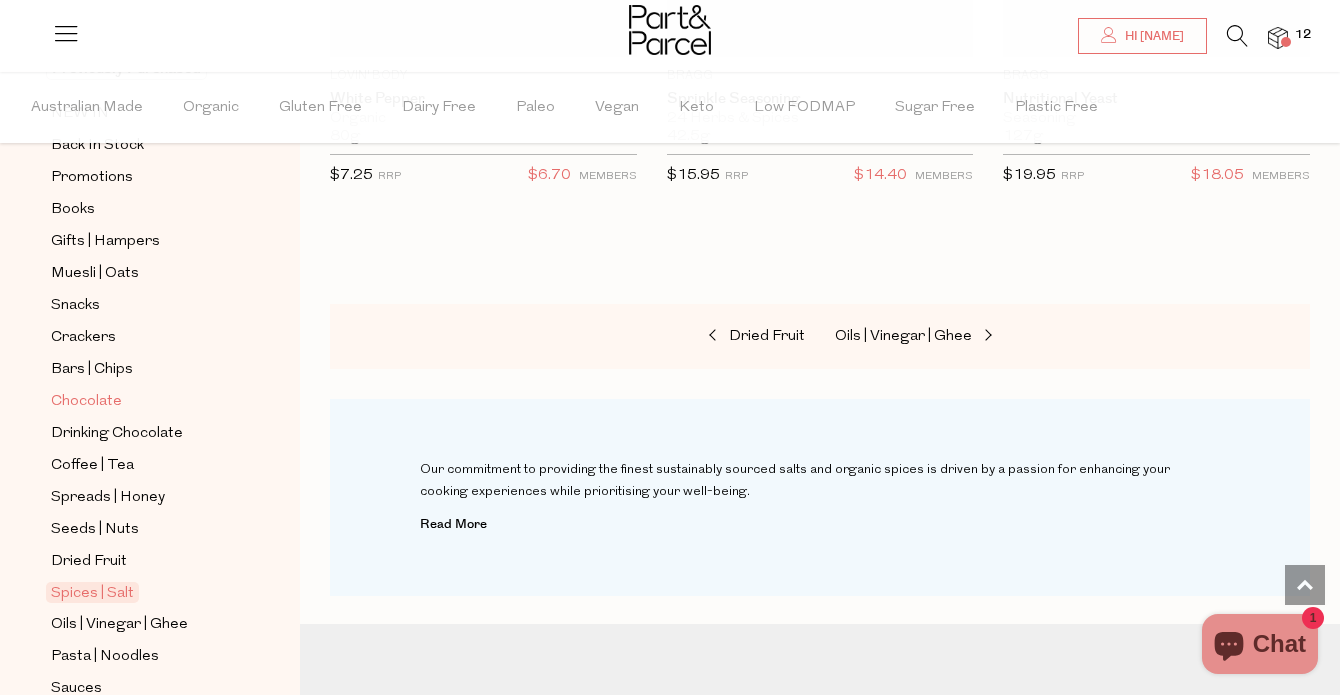 click on "Chocolate" at bounding box center (86, 402) 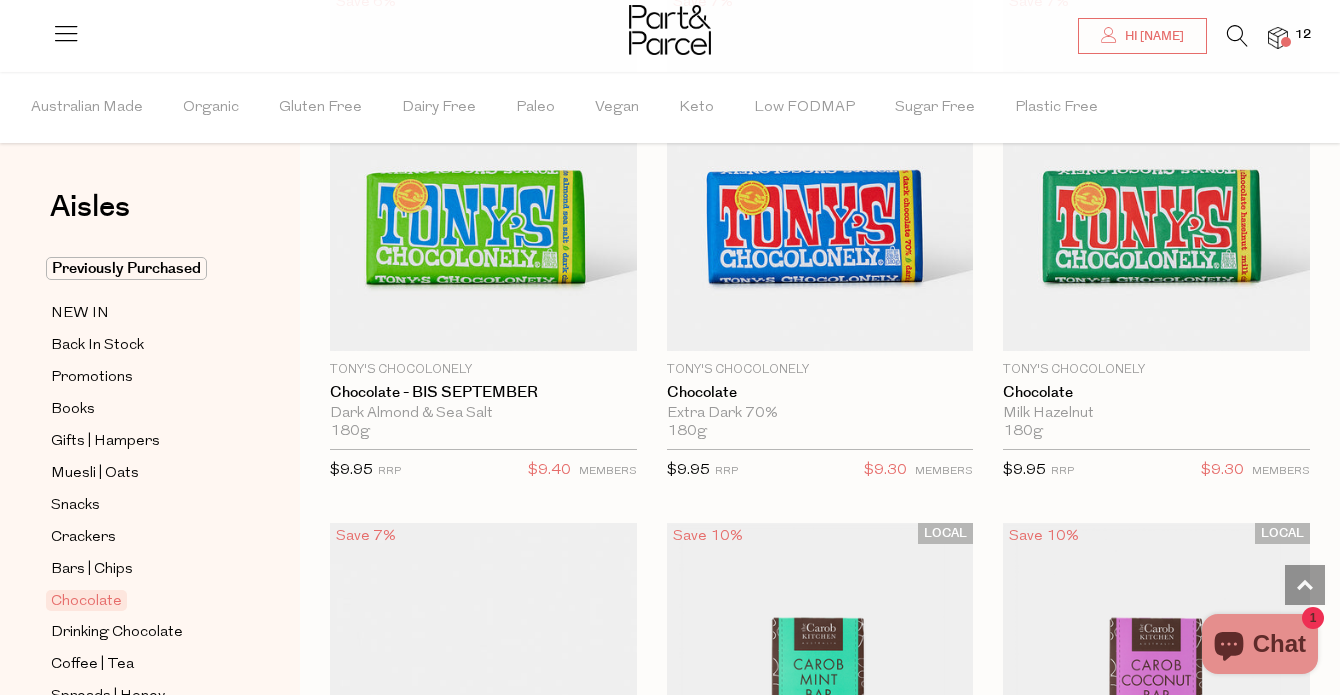 scroll, scrollTop: 7811, scrollLeft: 0, axis: vertical 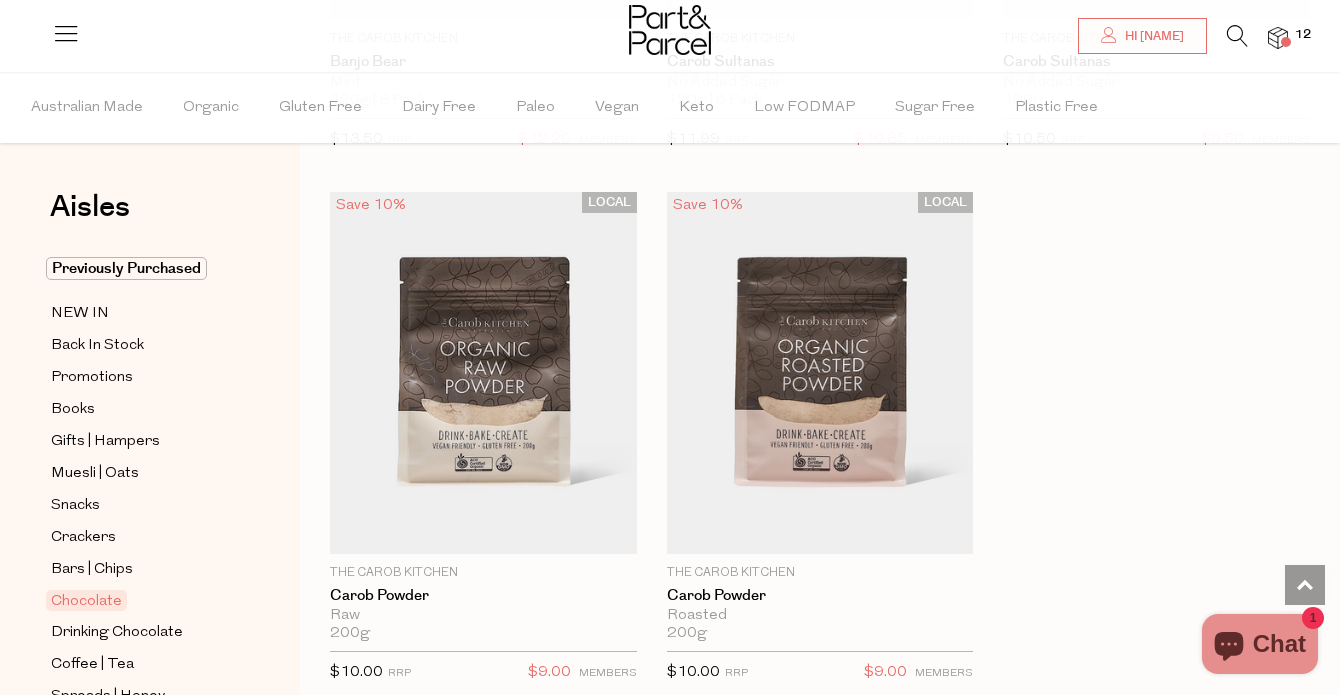 click at bounding box center (1286, 42) 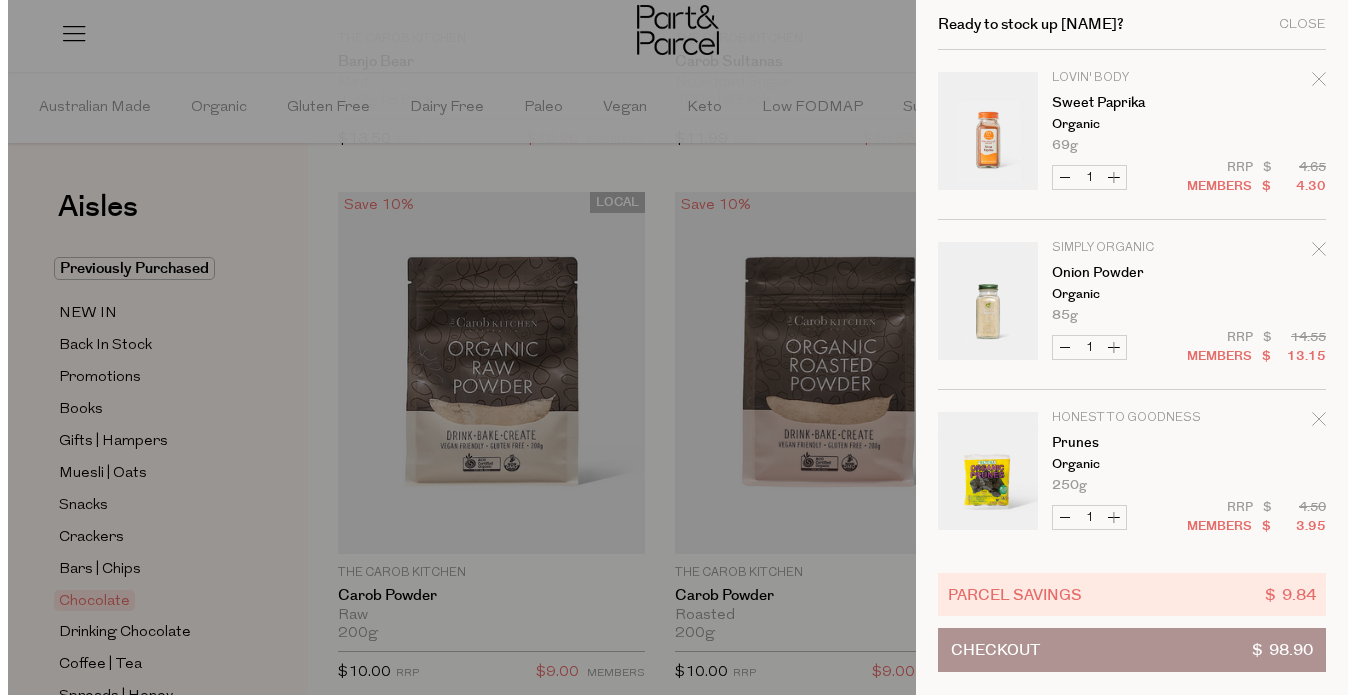 scroll, scrollTop: 10318, scrollLeft: 0, axis: vertical 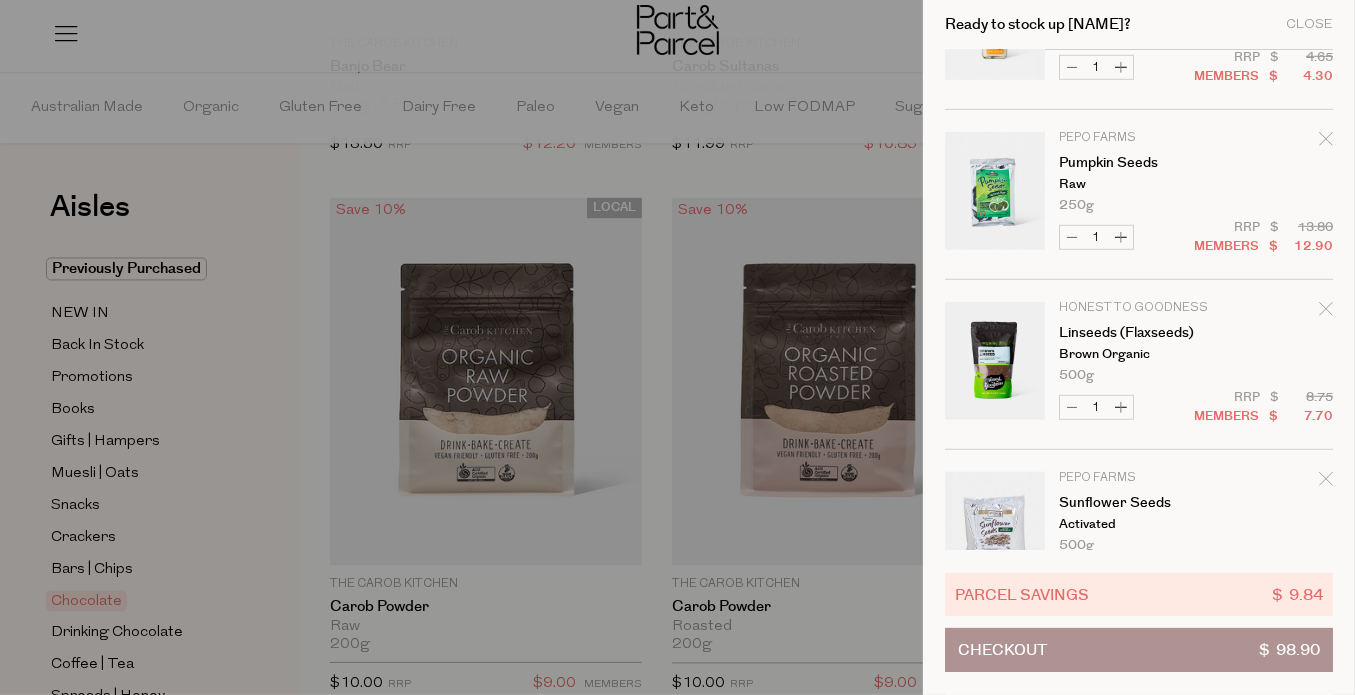 click 